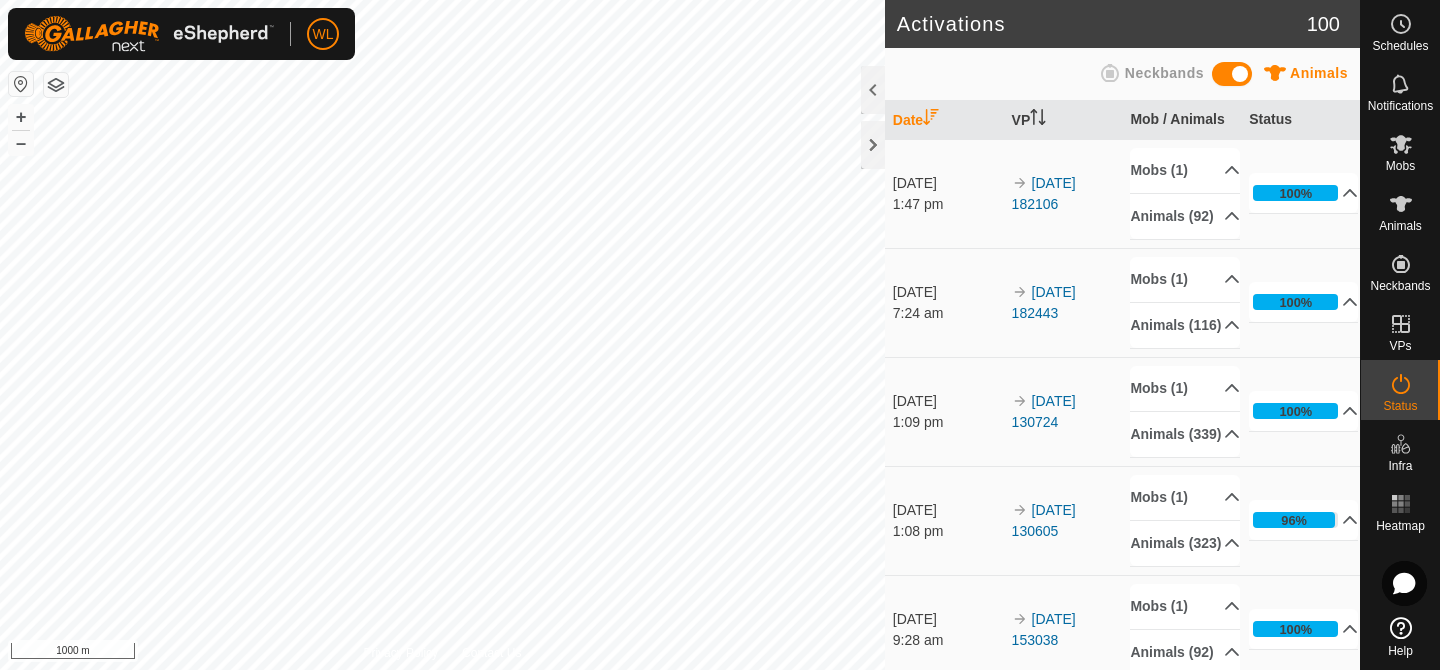 scroll, scrollTop: 0, scrollLeft: 0, axis: both 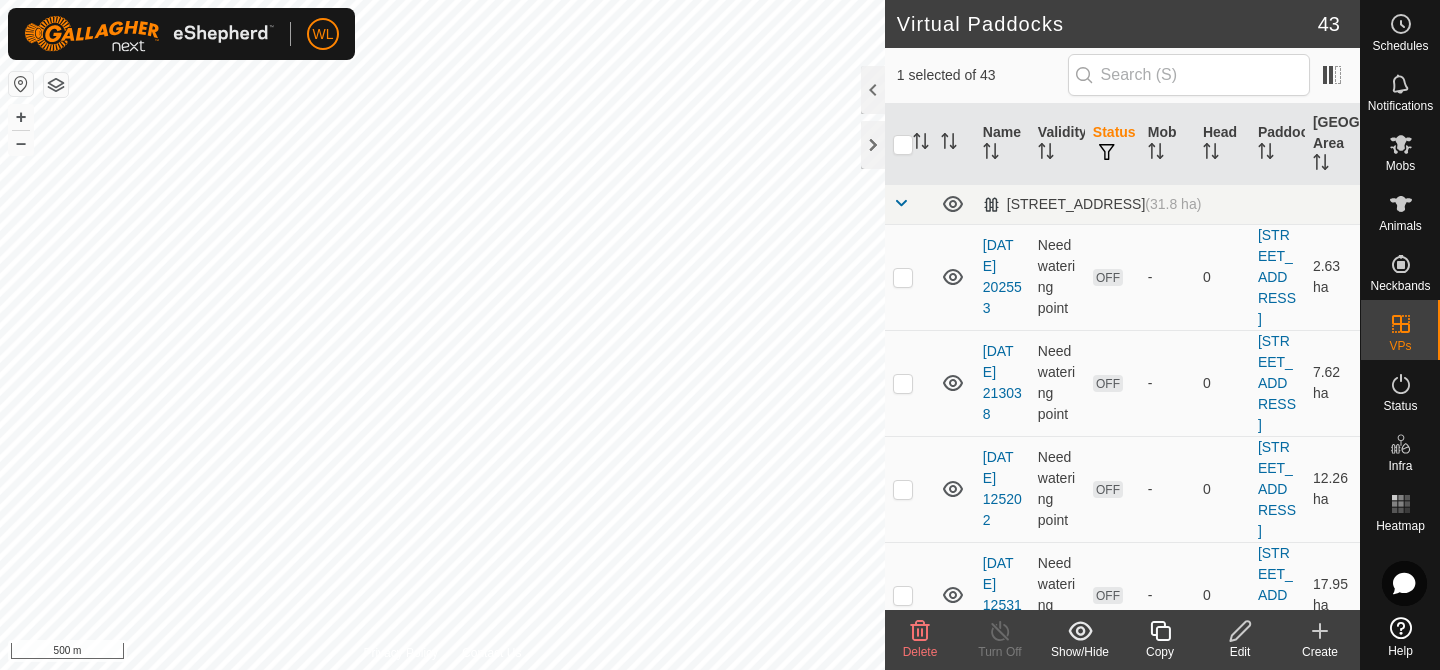 click 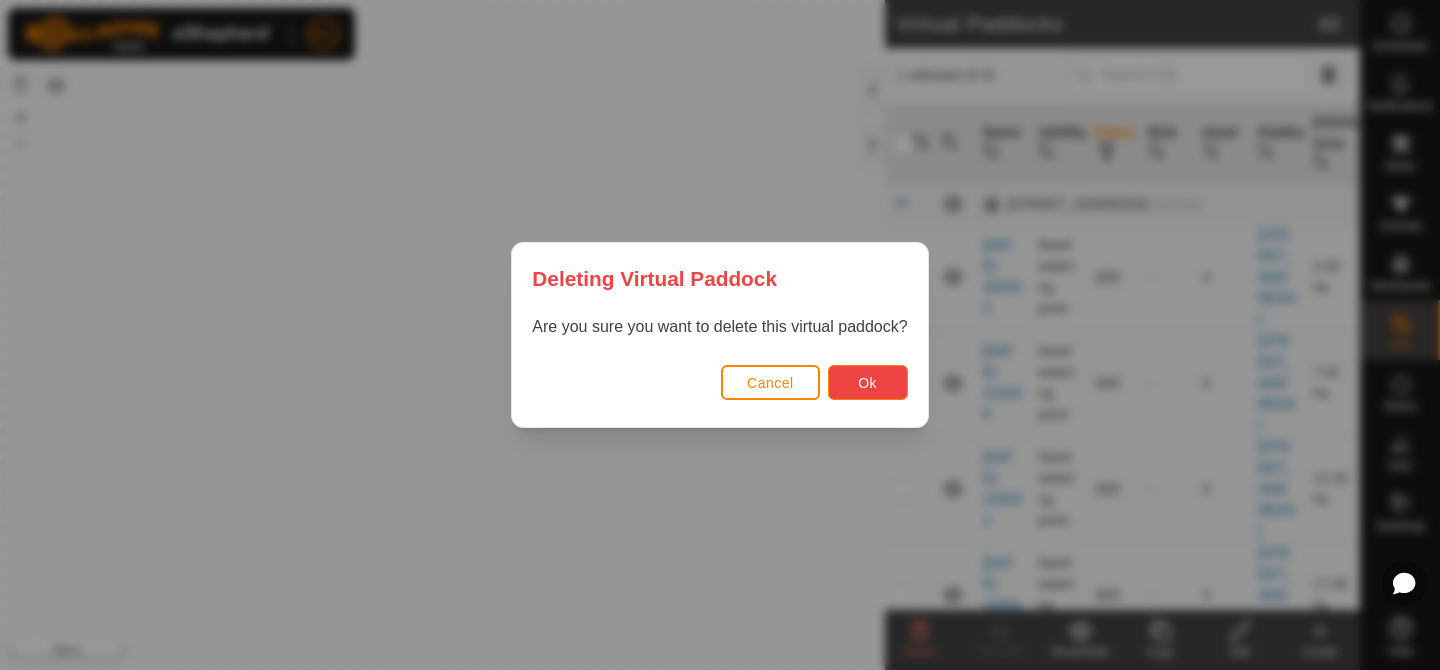 click on "Ok" at bounding box center (867, 383) 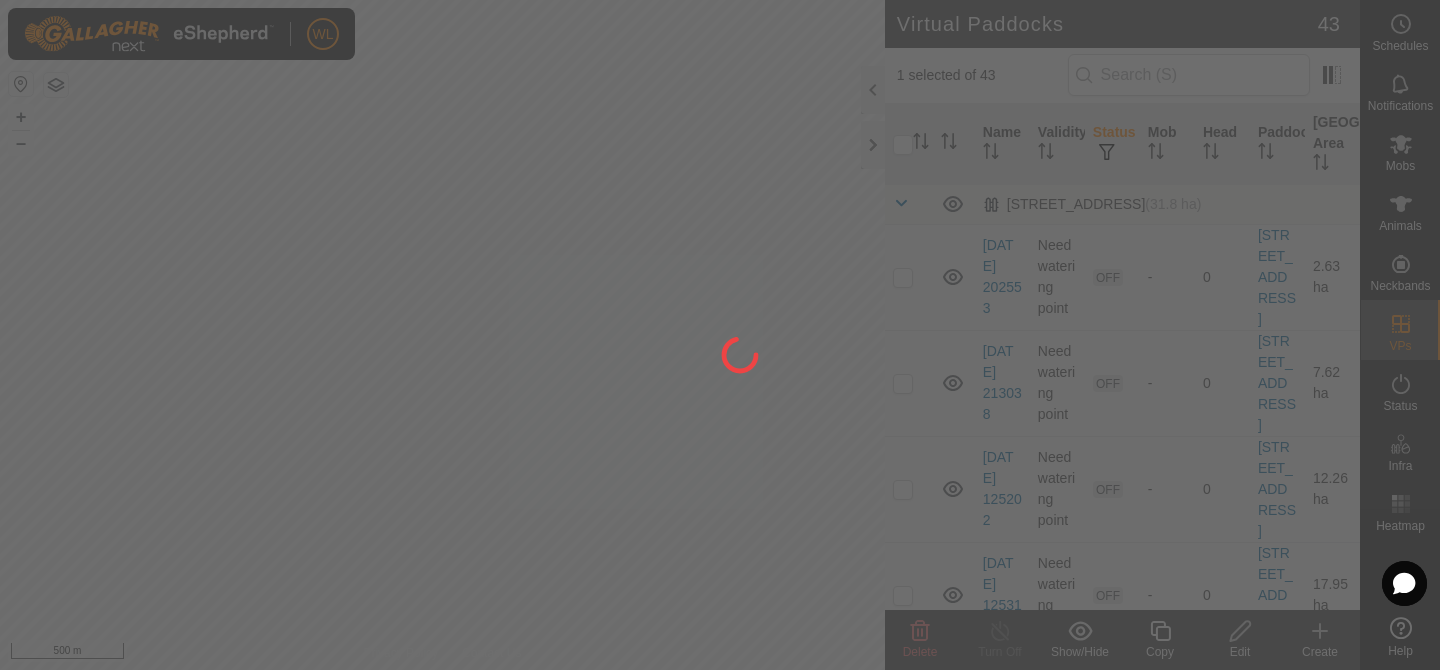 checkbox on "false" 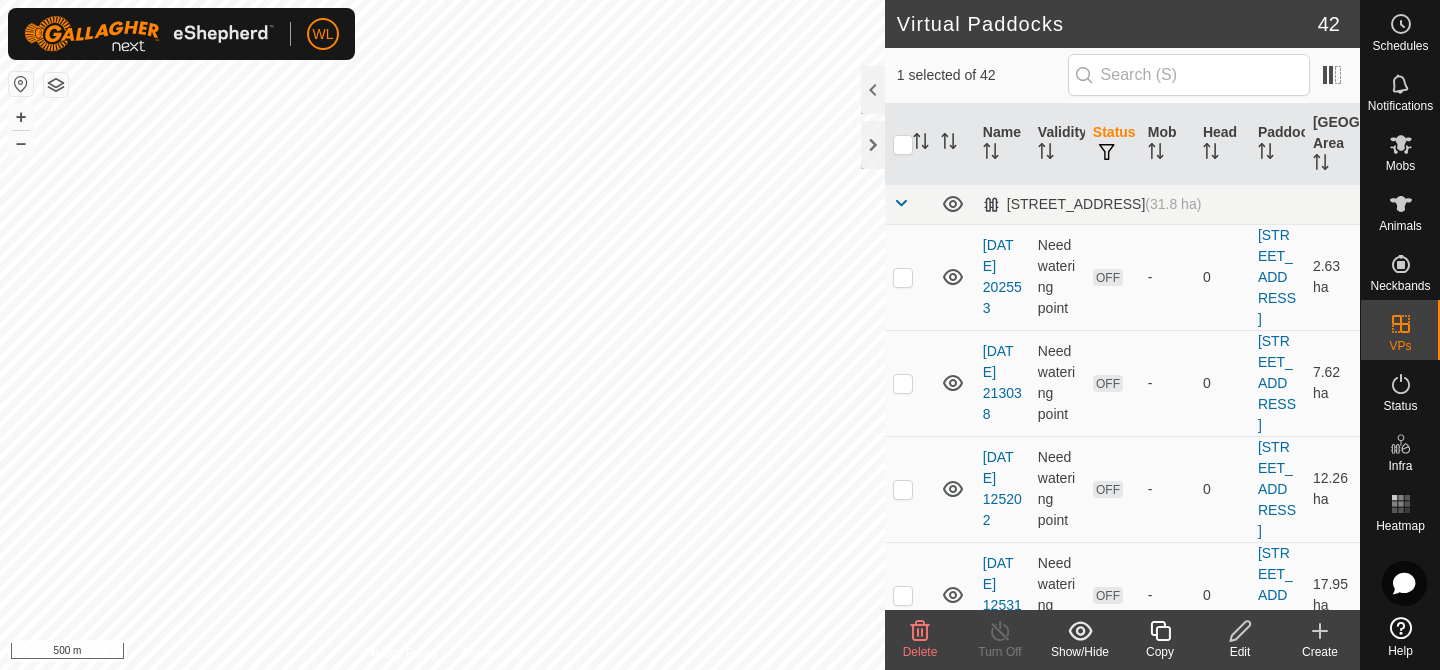 click 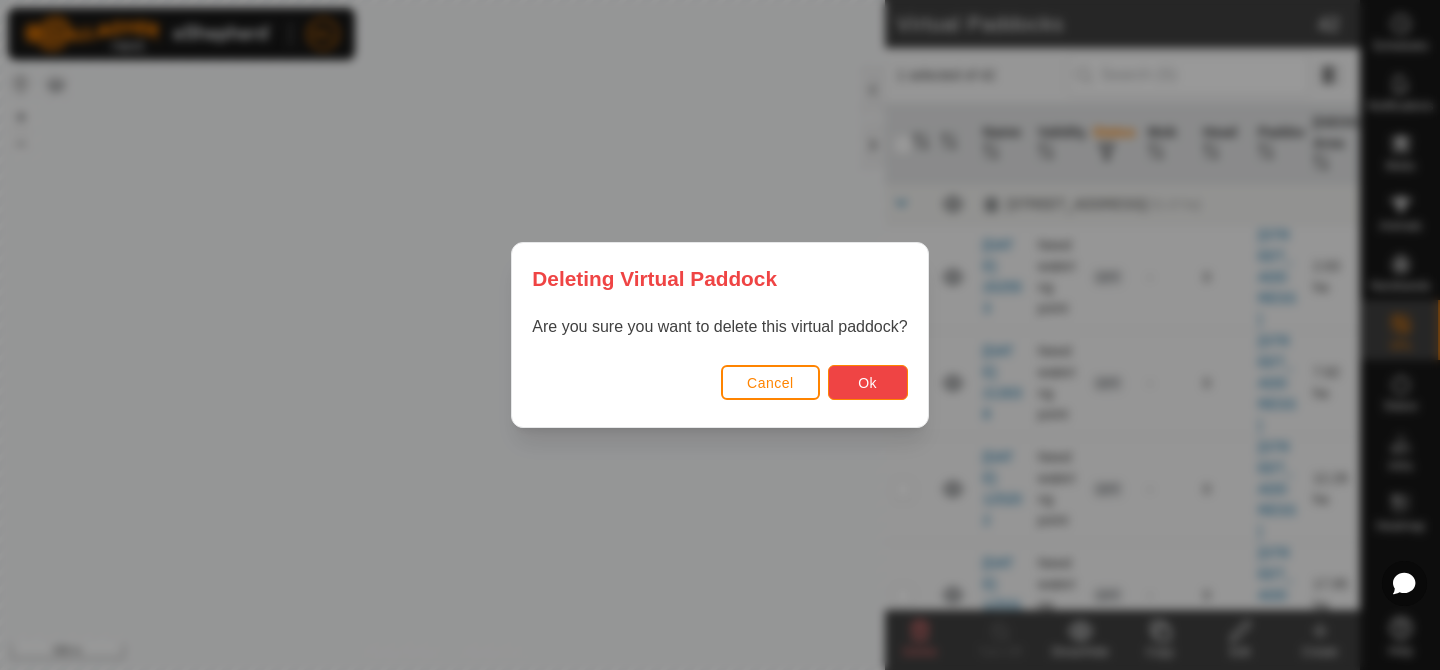 click on "Ok" at bounding box center (868, 382) 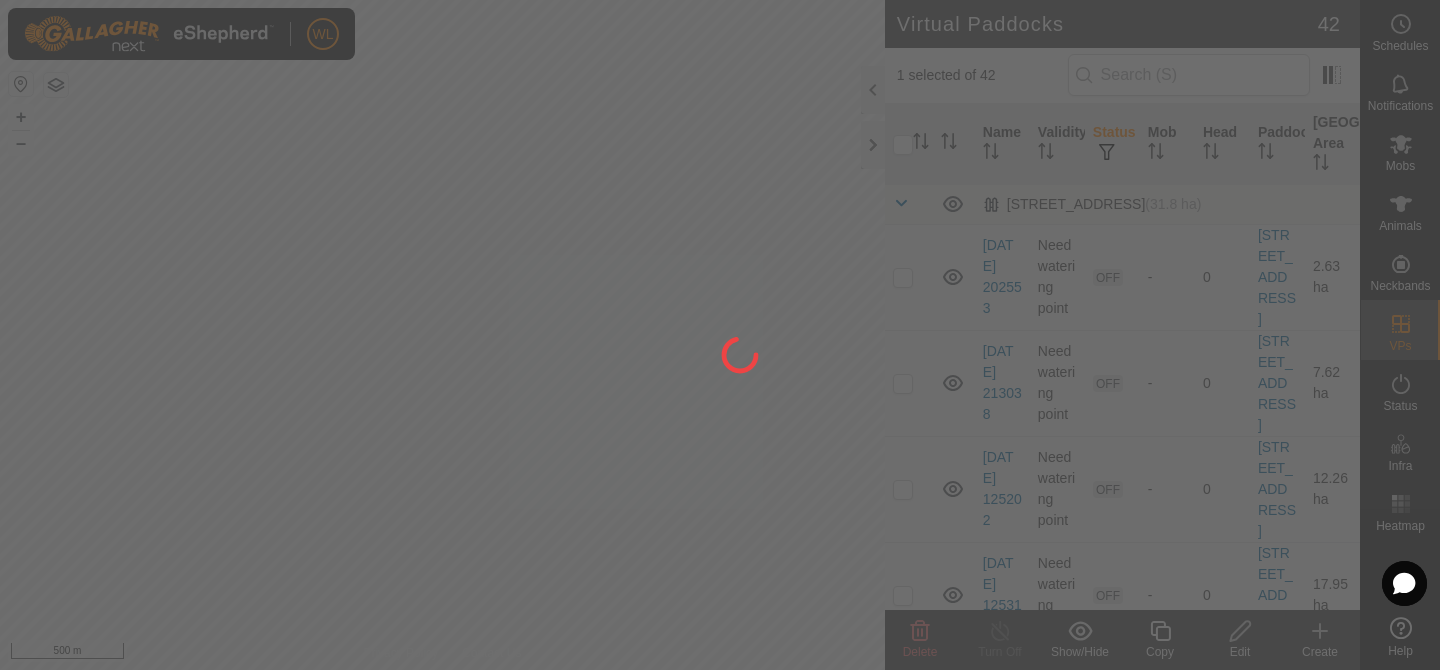 checkbox on "false" 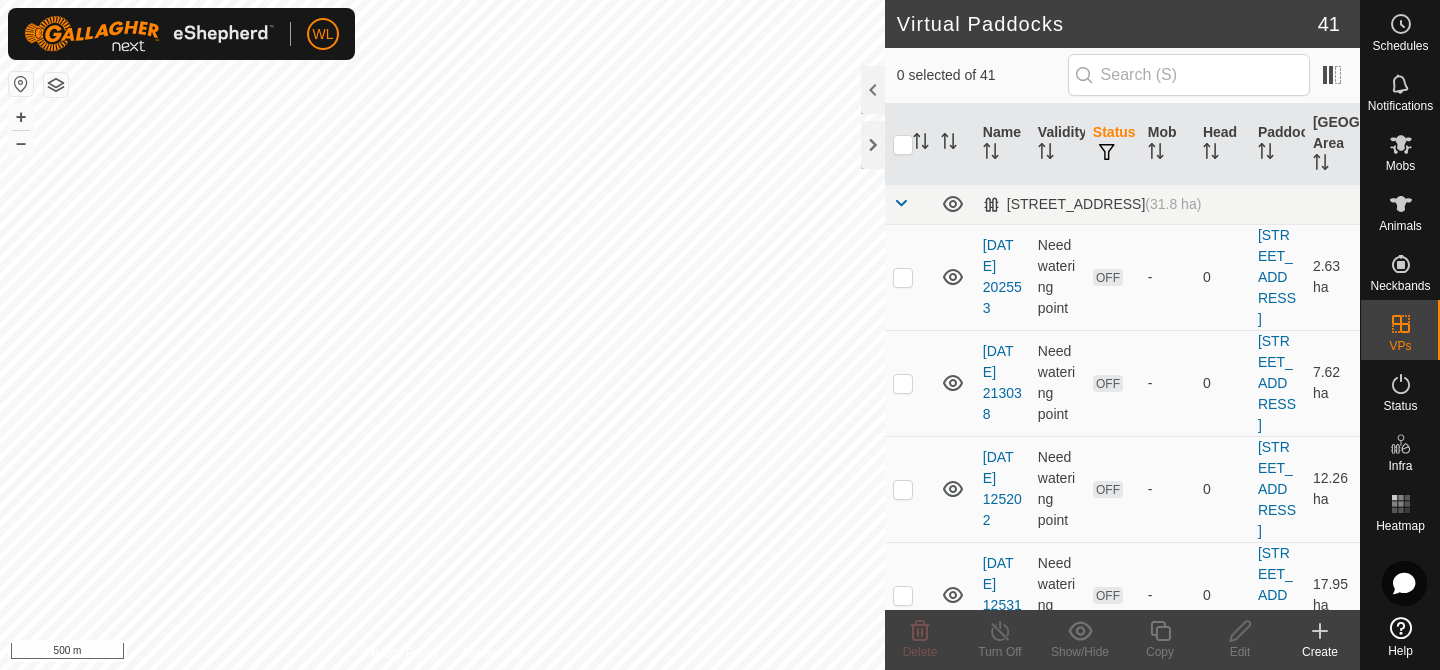 checkbox on "true" 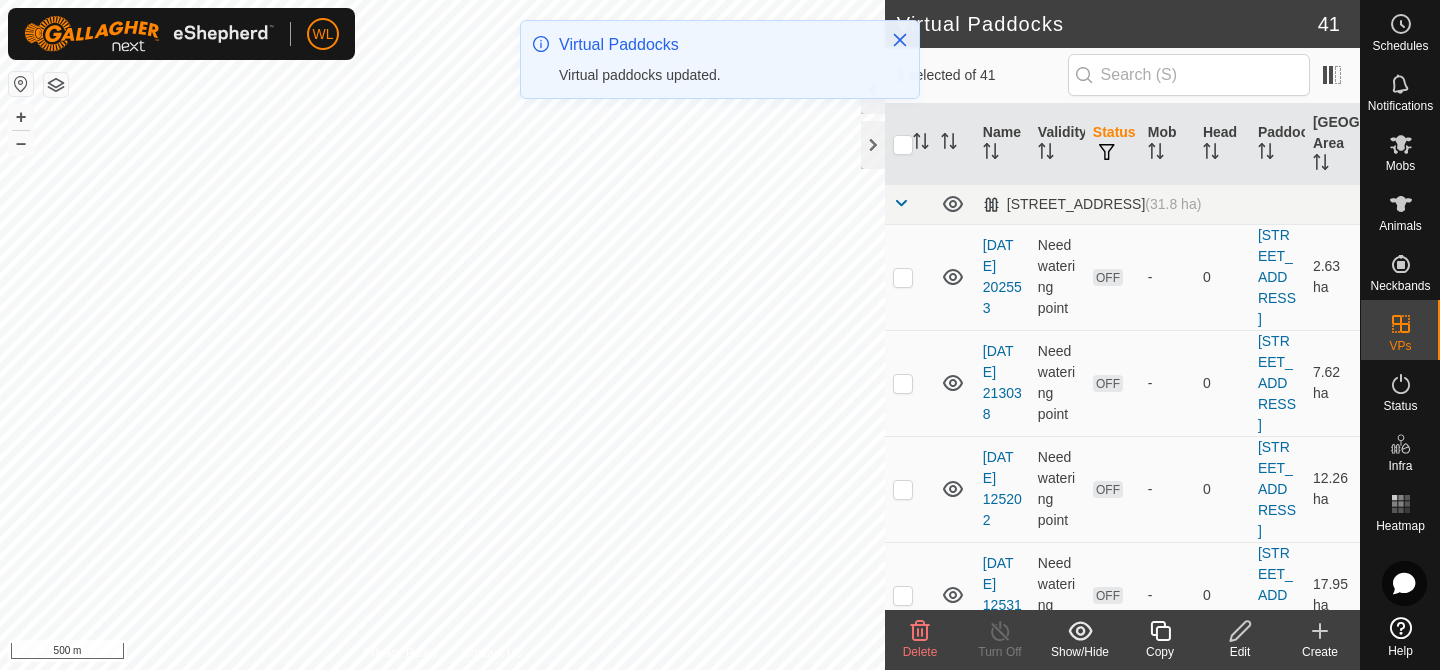 click 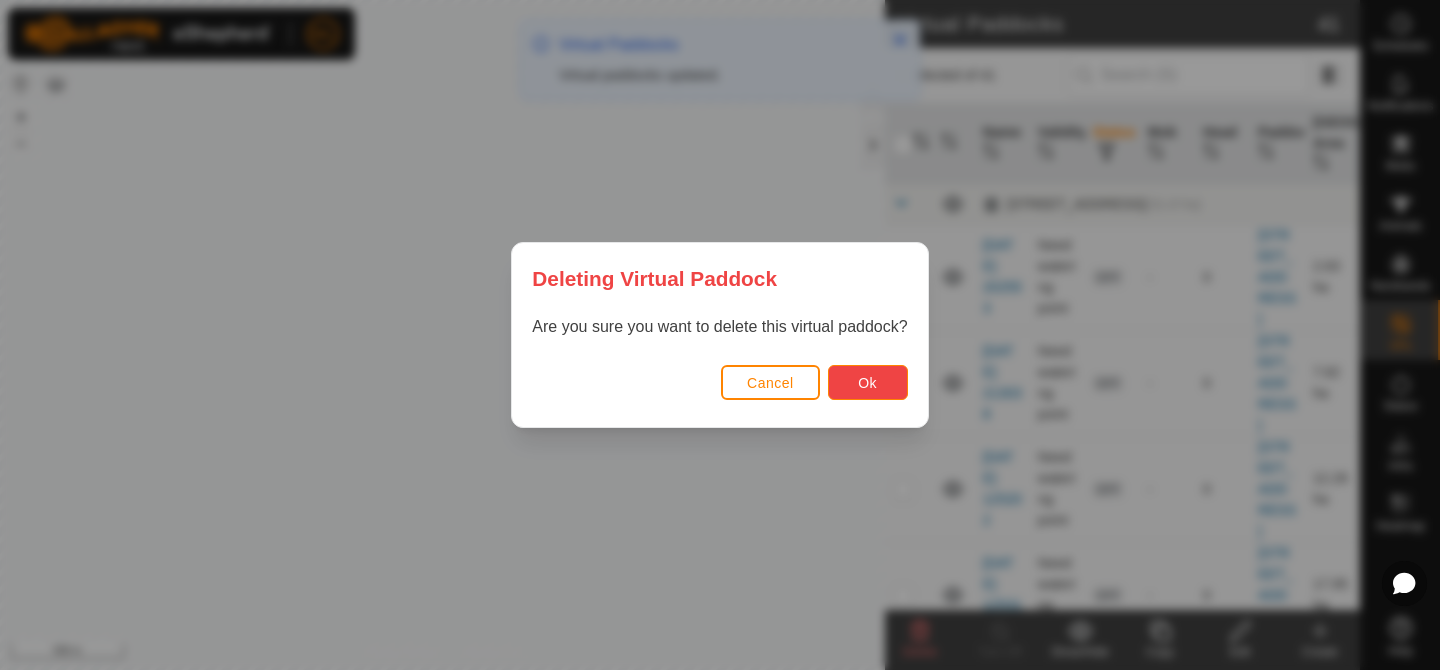 click on "Ok" at bounding box center (867, 383) 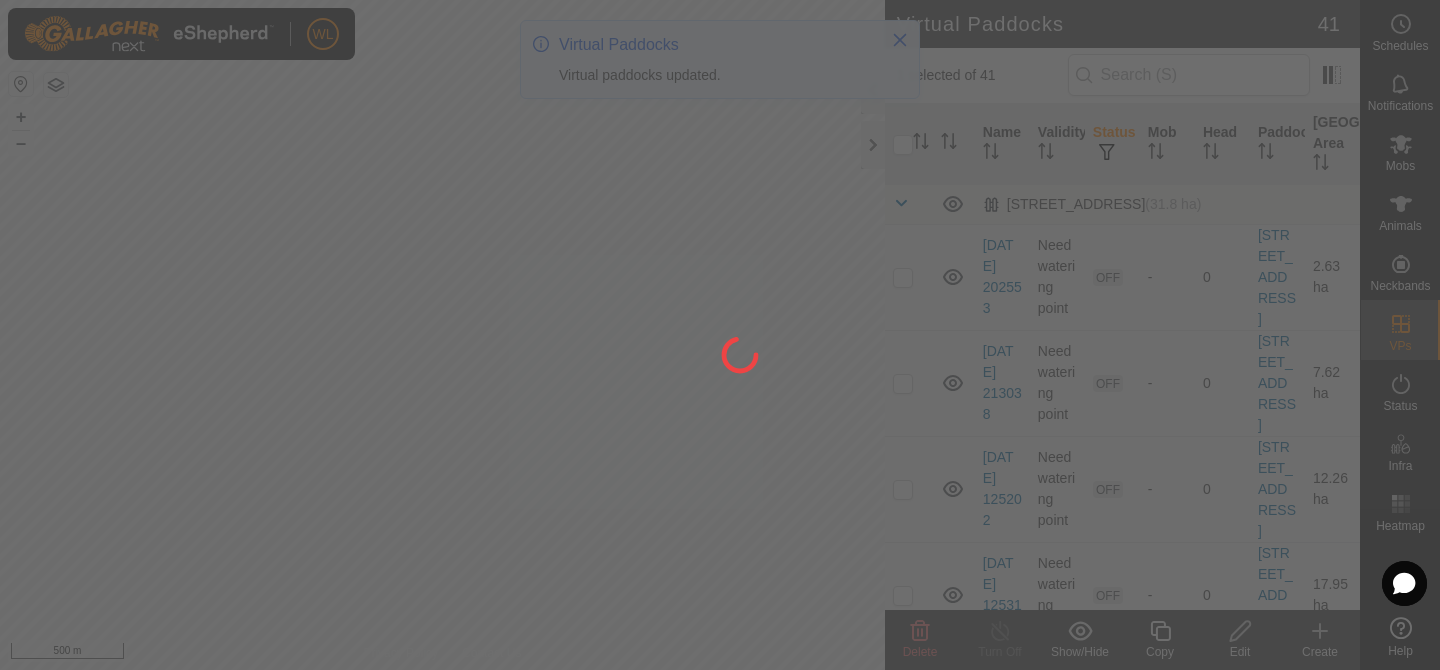 checkbox on "false" 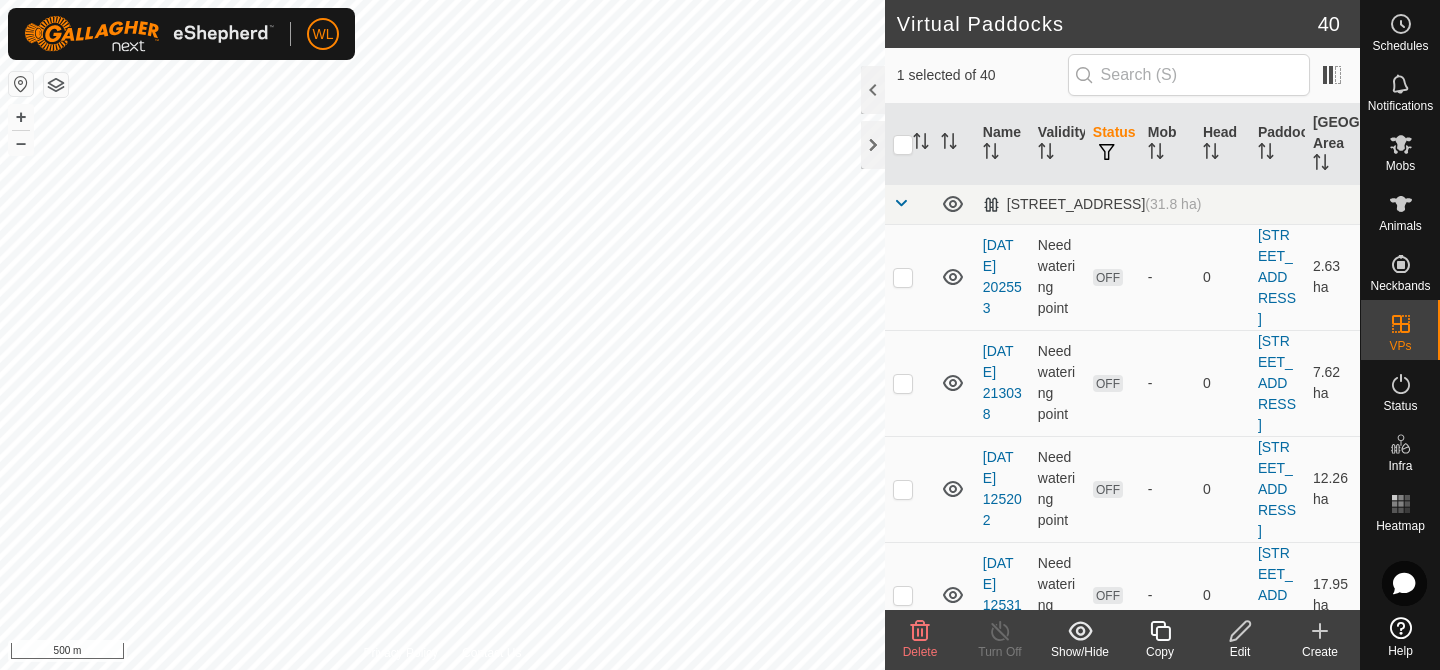 click 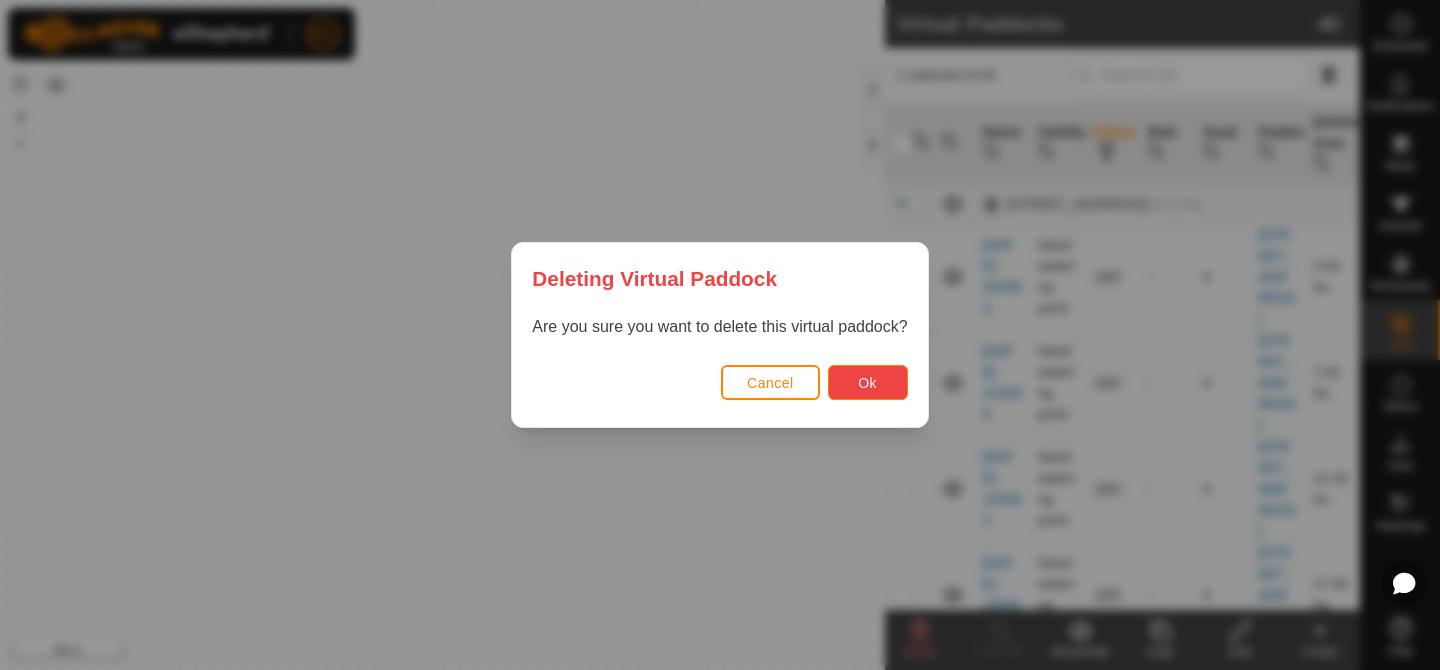 click on "Ok" at bounding box center (867, 383) 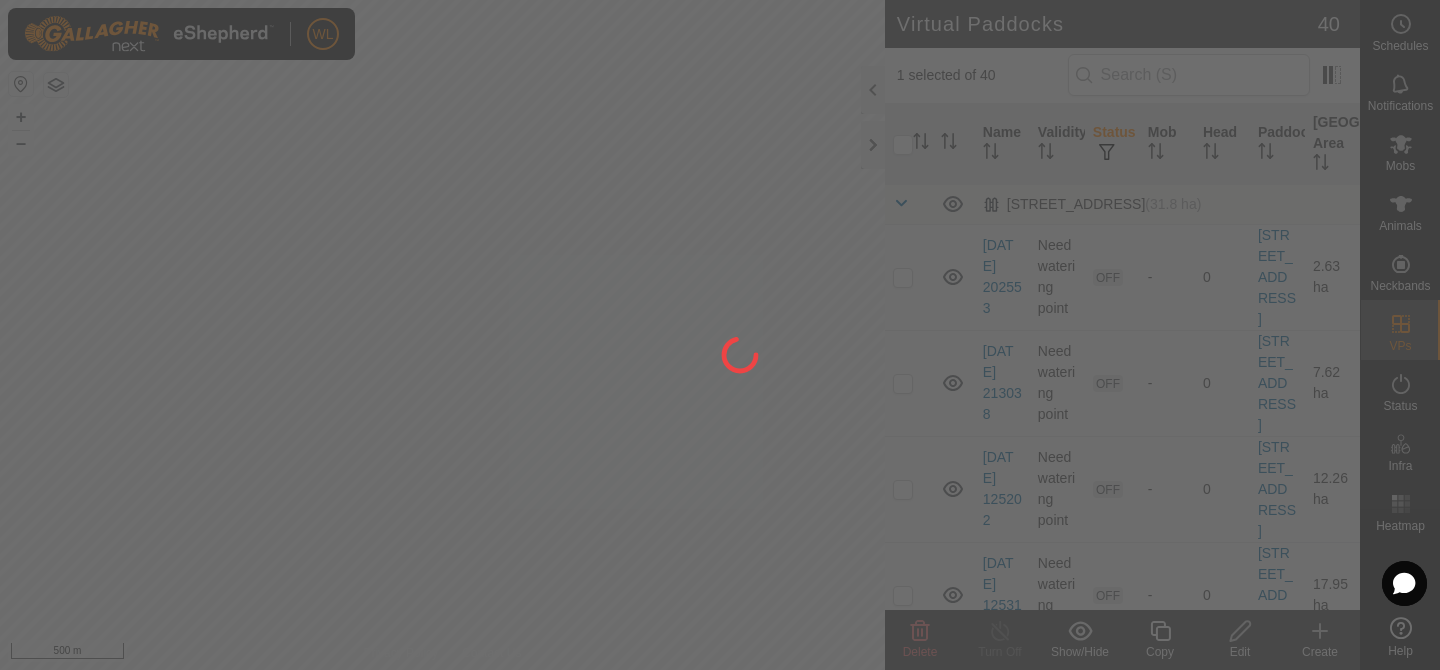 checkbox on "false" 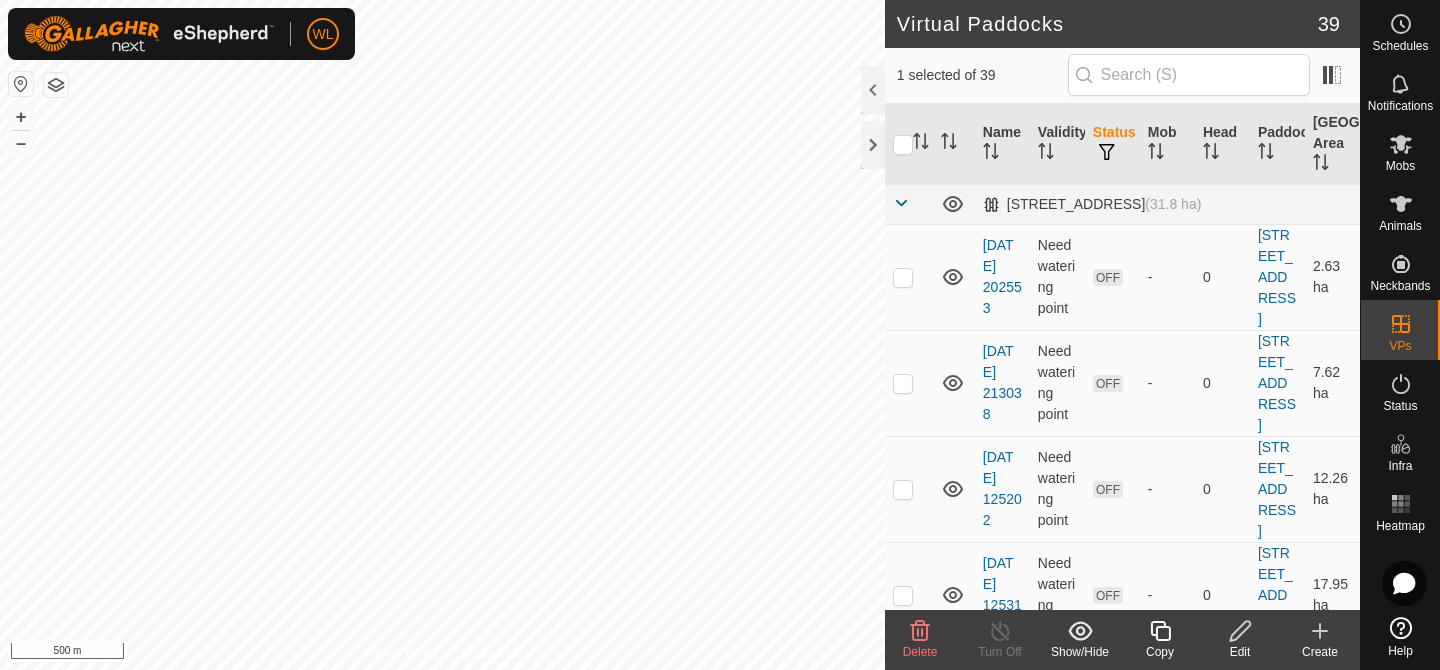 click 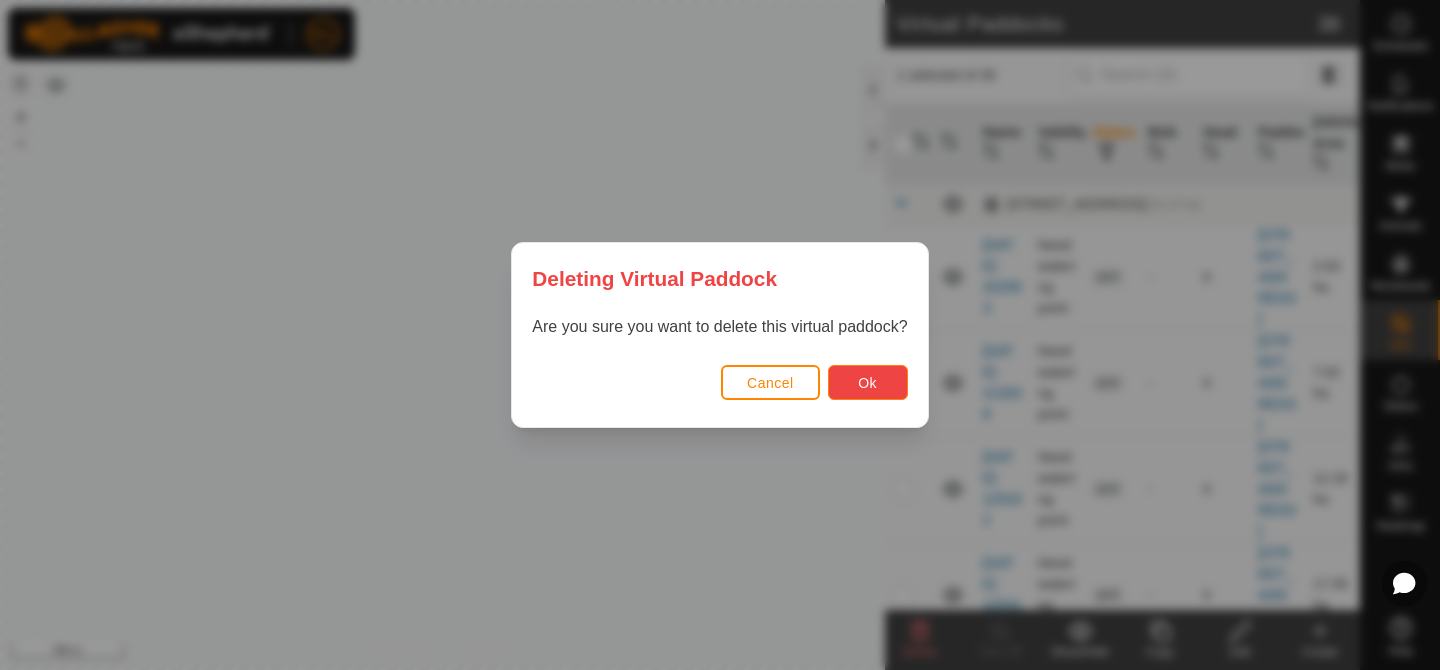 click on "Ok" at bounding box center [867, 383] 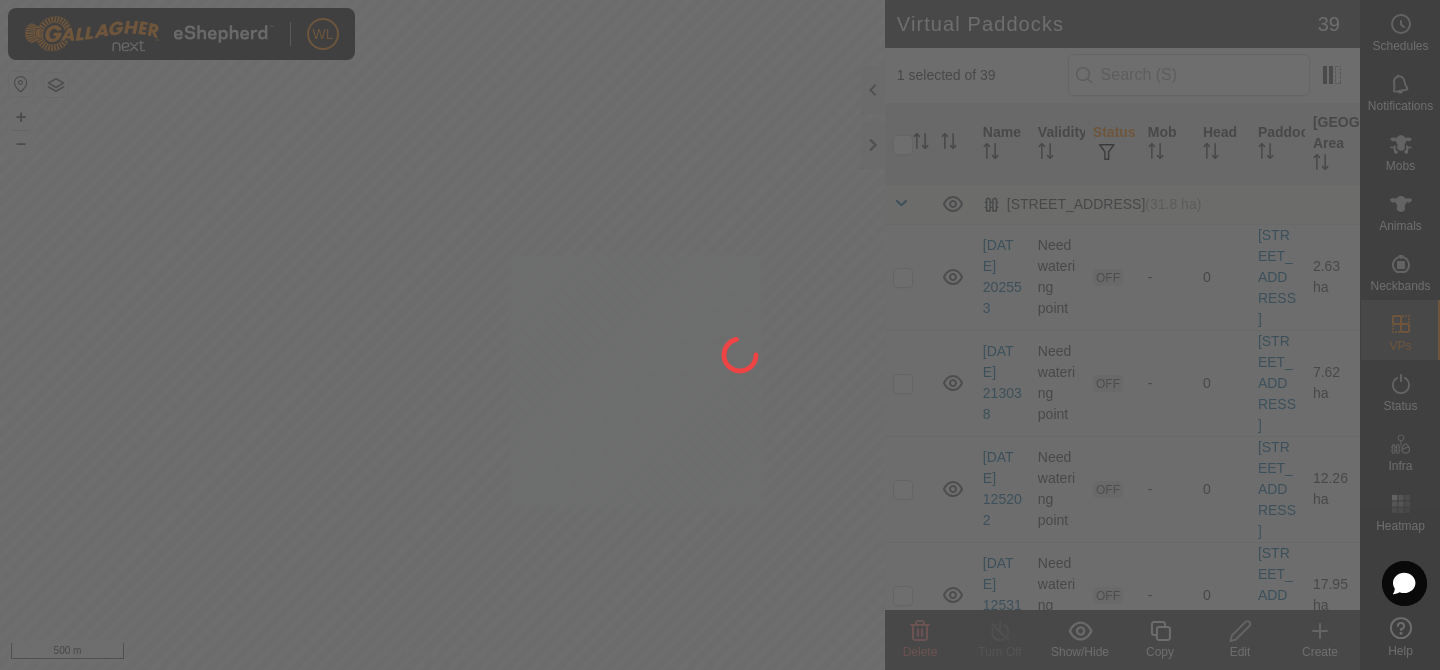 checkbox on "false" 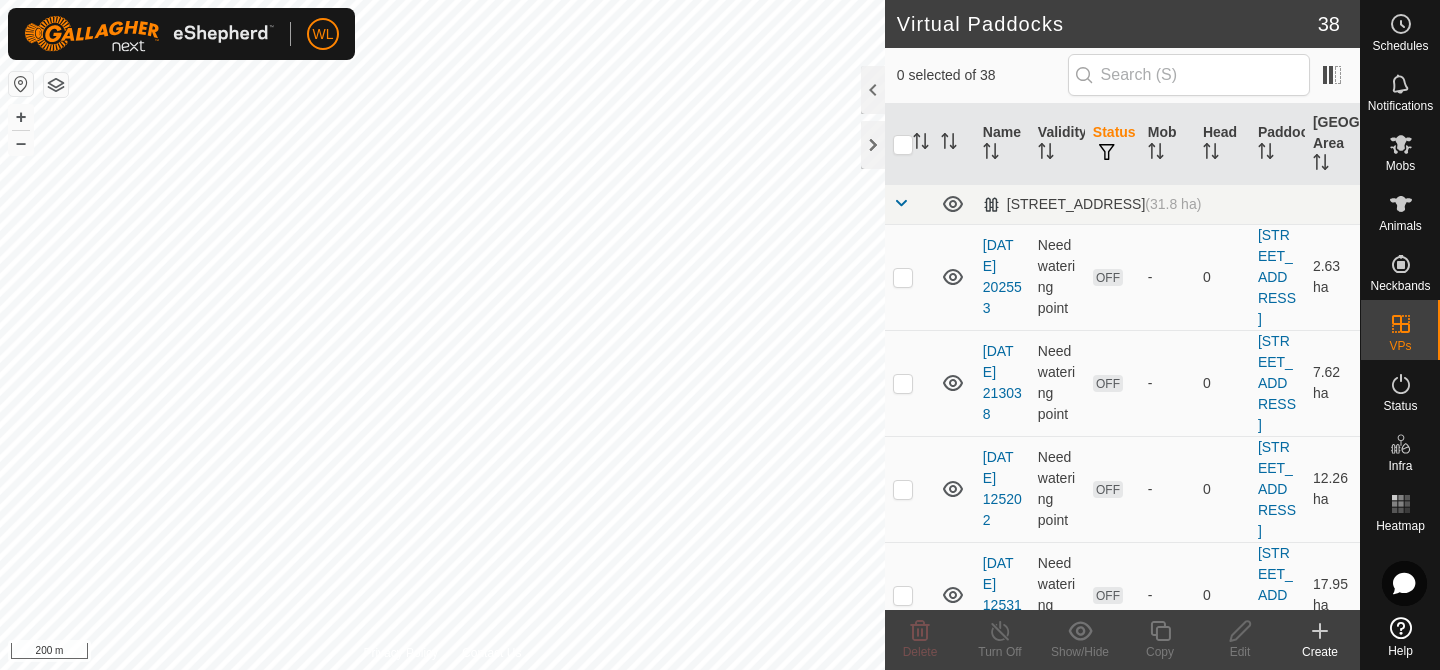 click on "Create" 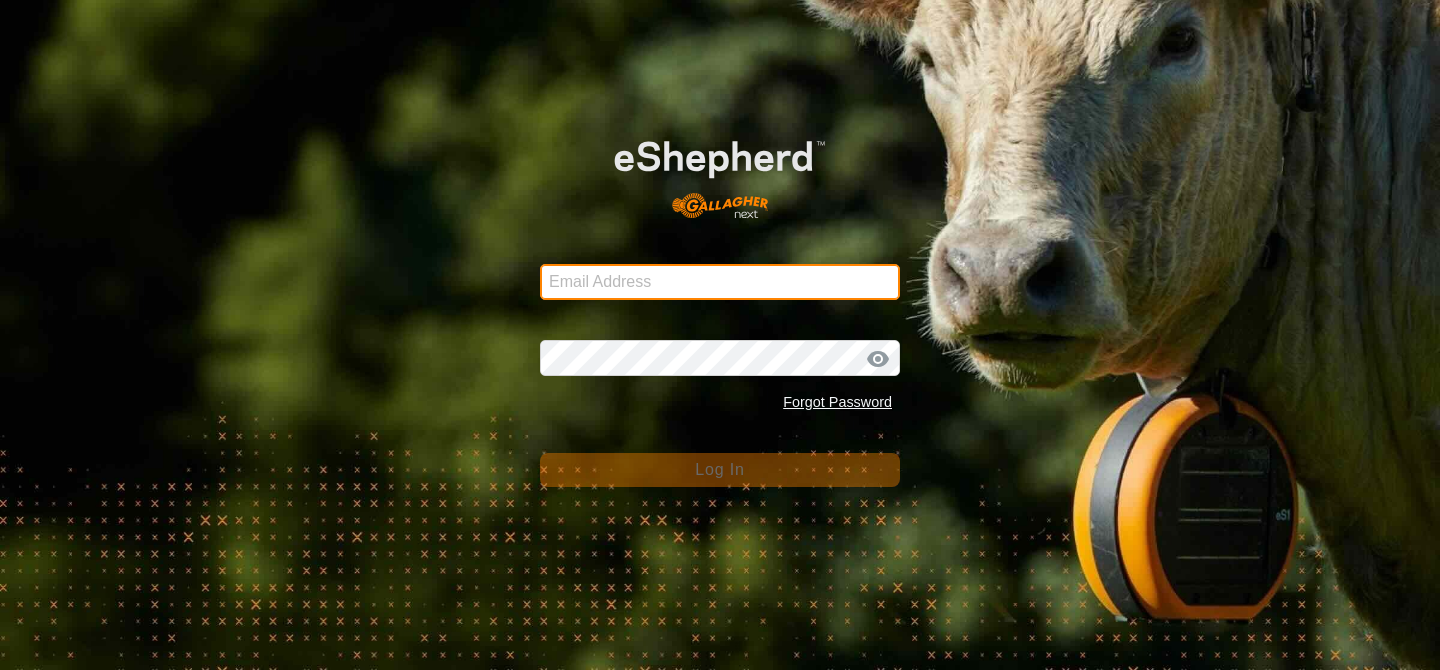 type on "[EMAIL_ADDRESS][DOMAIN_NAME]" 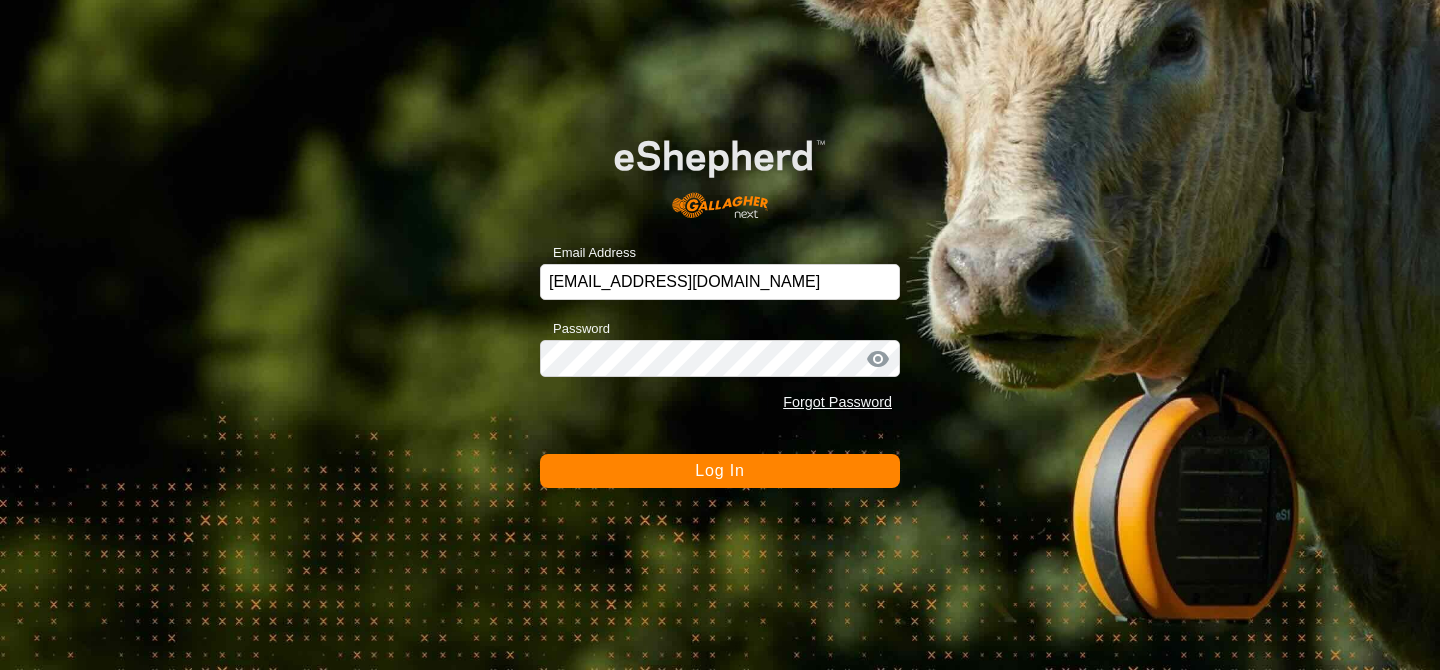click on "Log In" 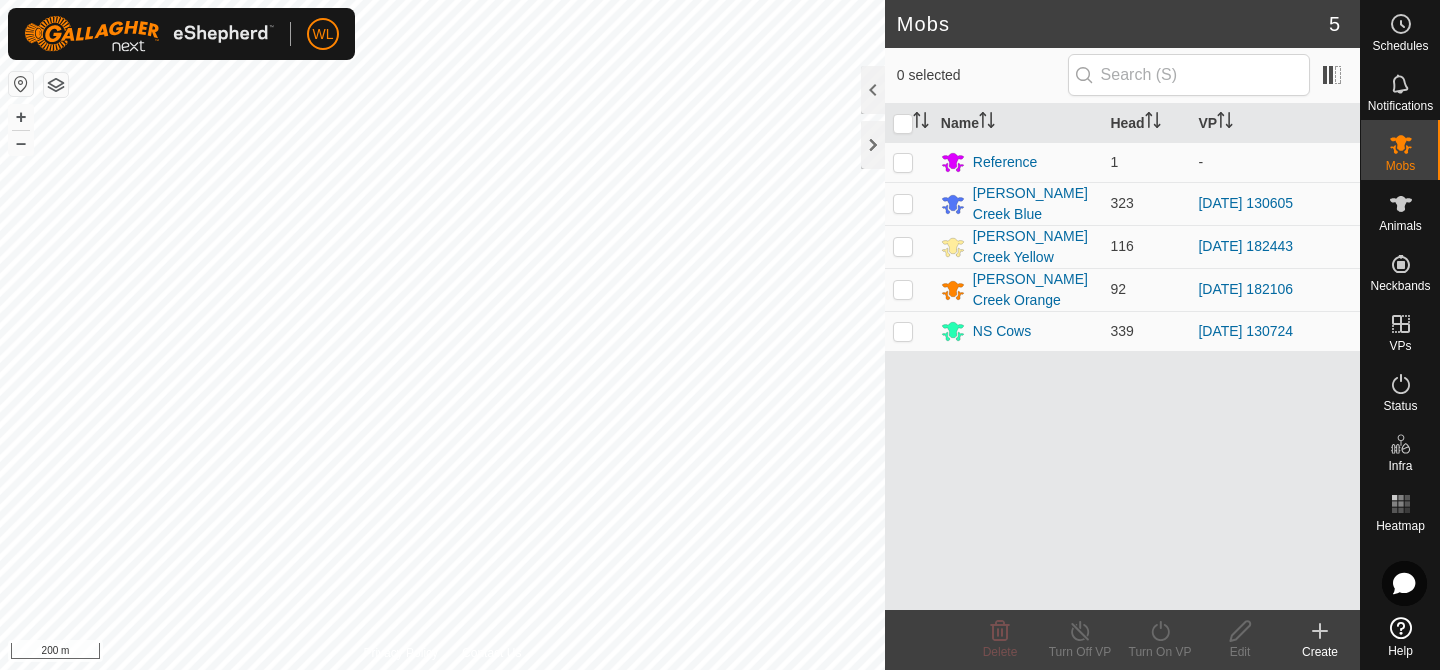 click on "Create" 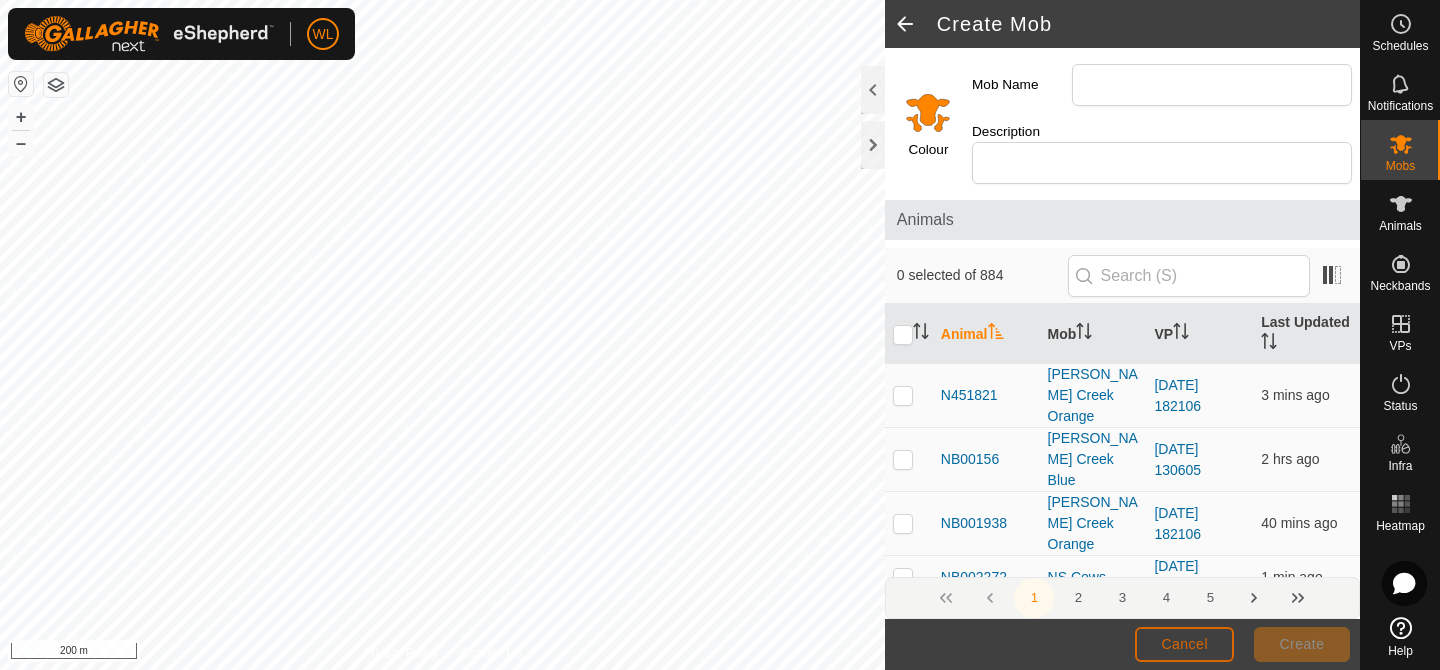 click on "Cancel" 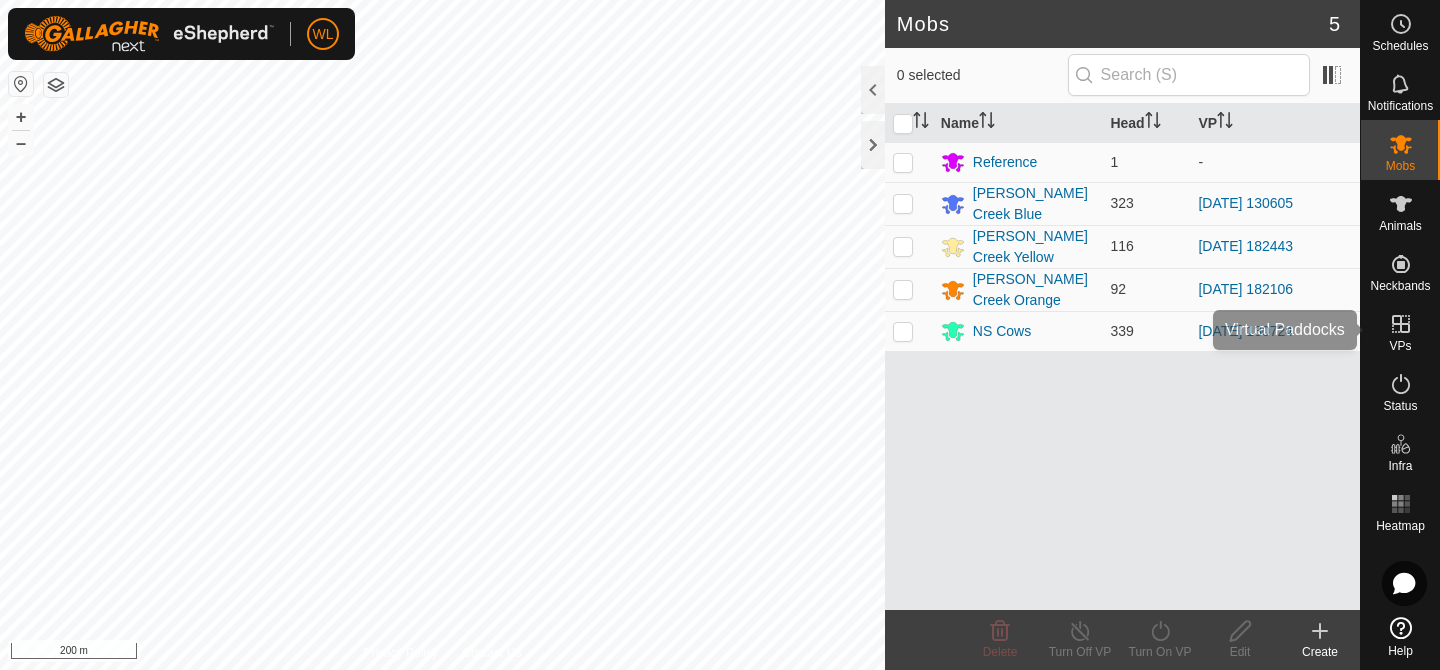 click 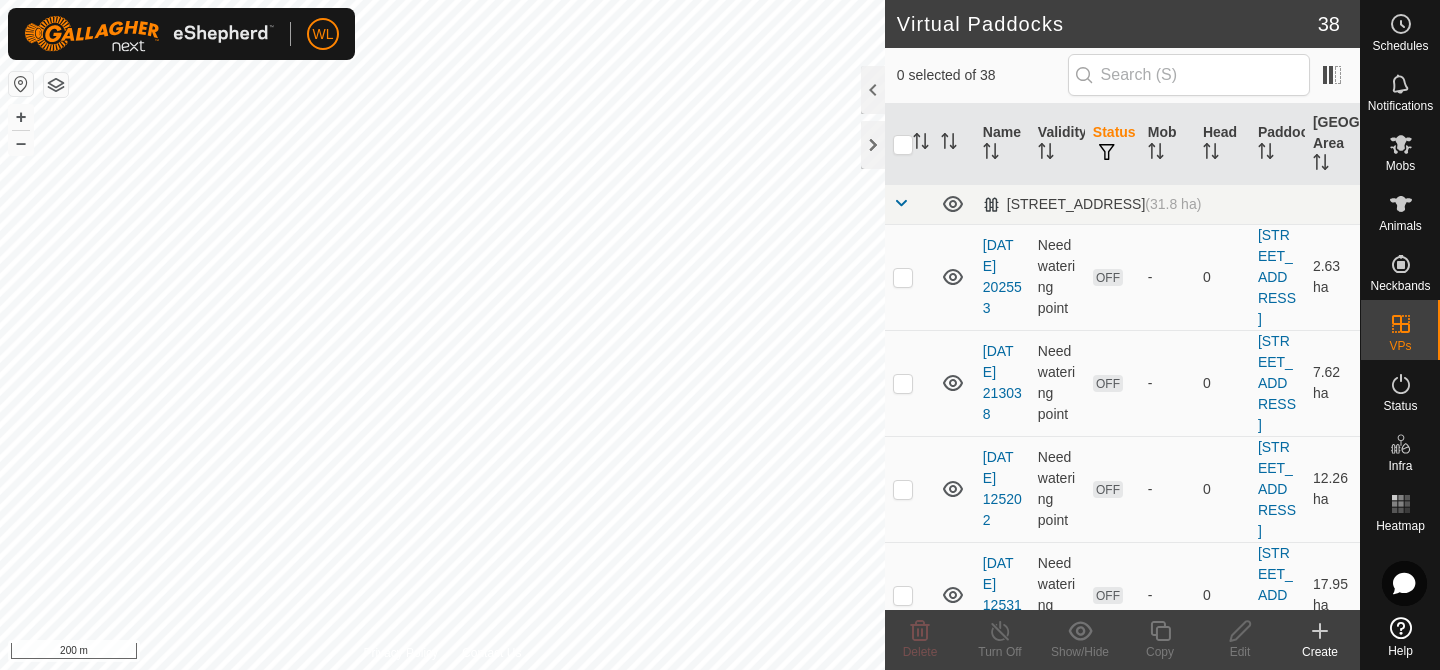 click 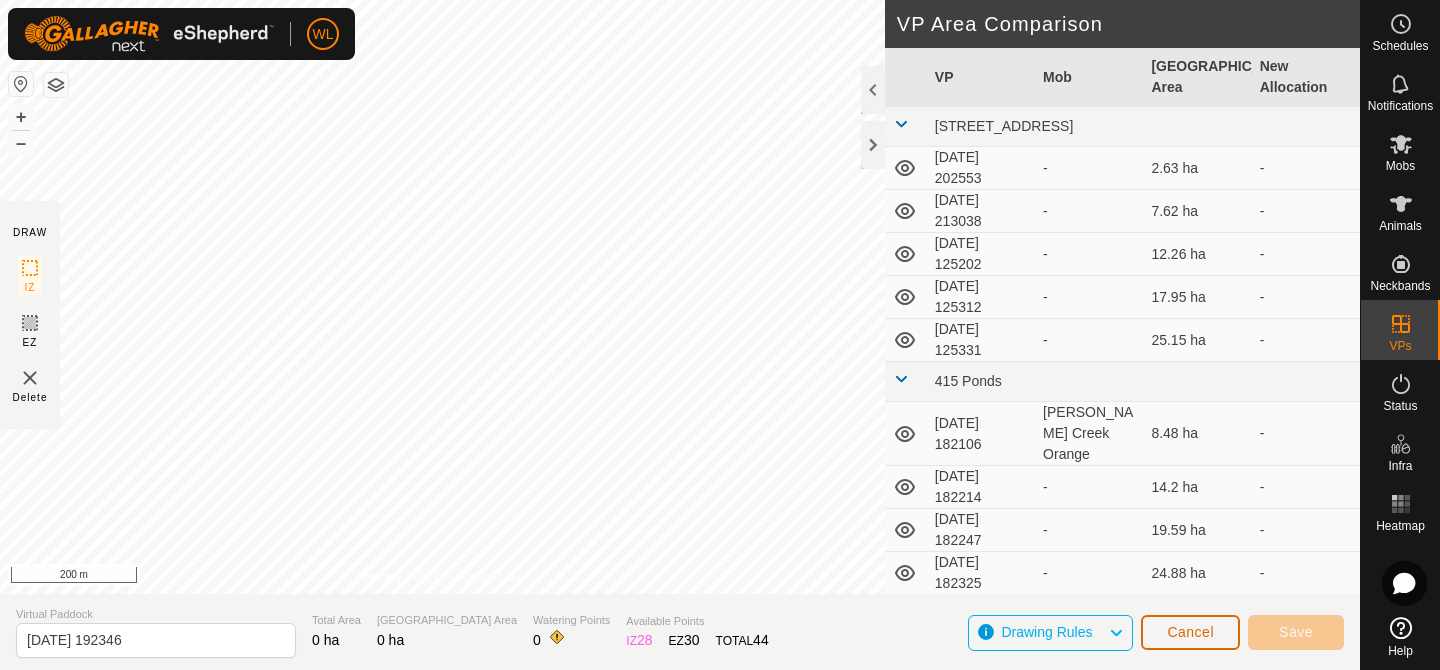 click on "Cancel" 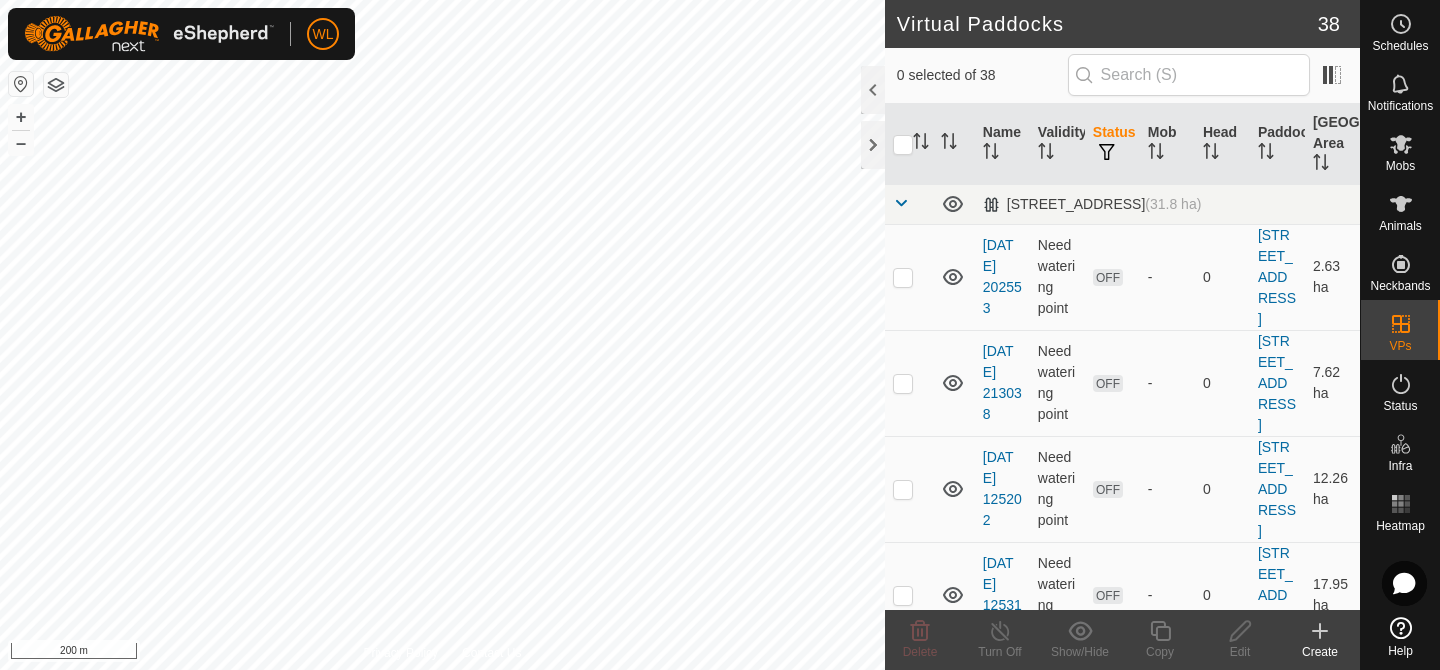 click 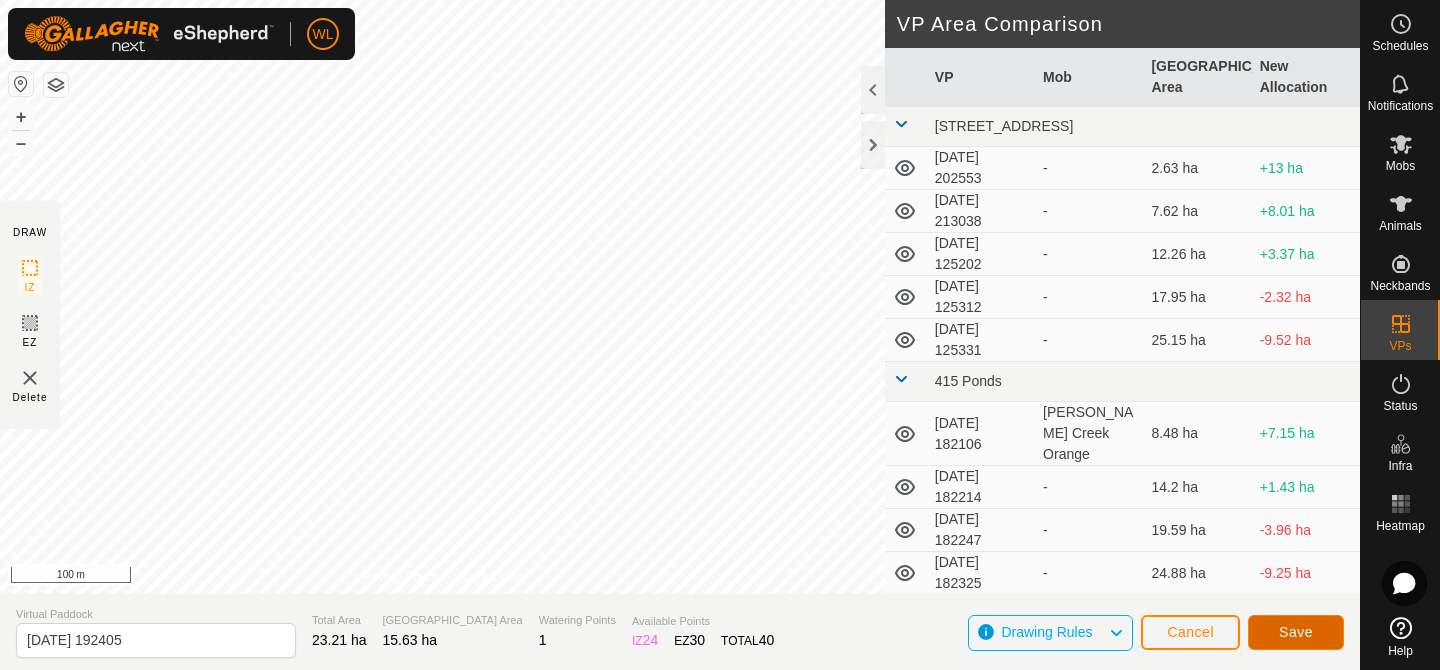 click on "Save" 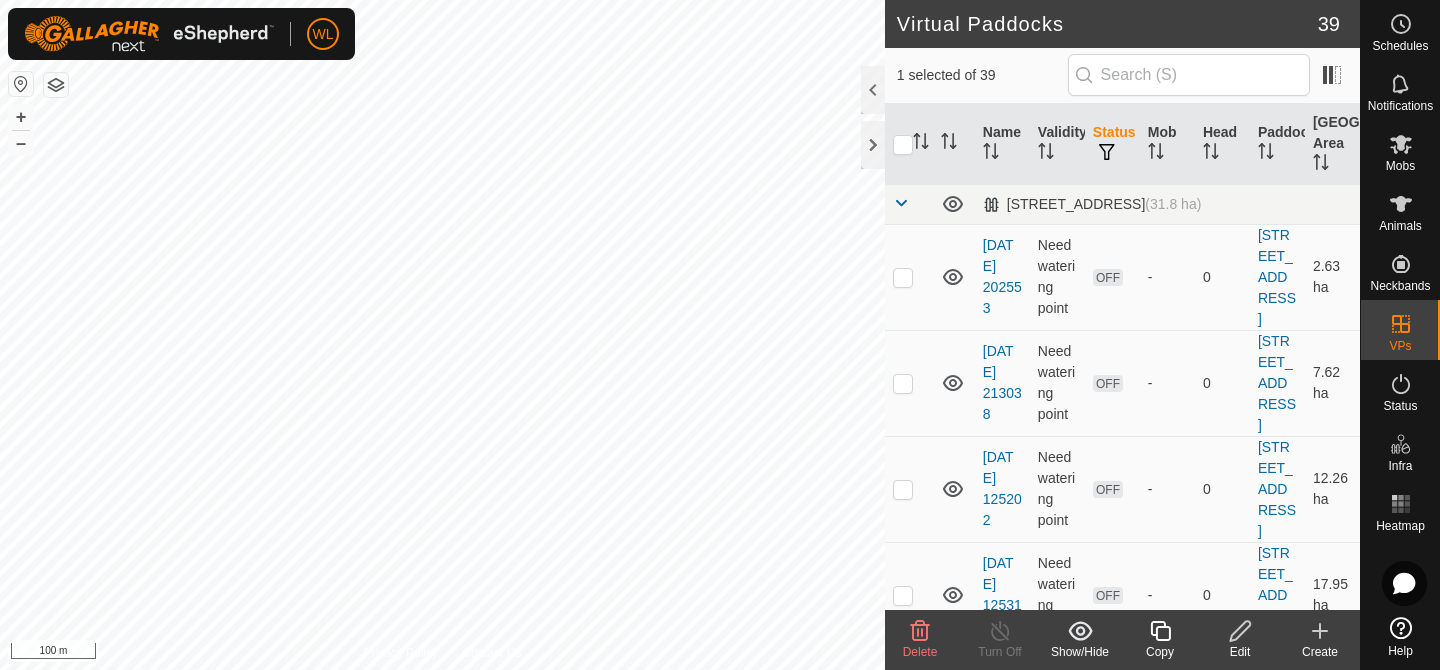 click on "Delete" 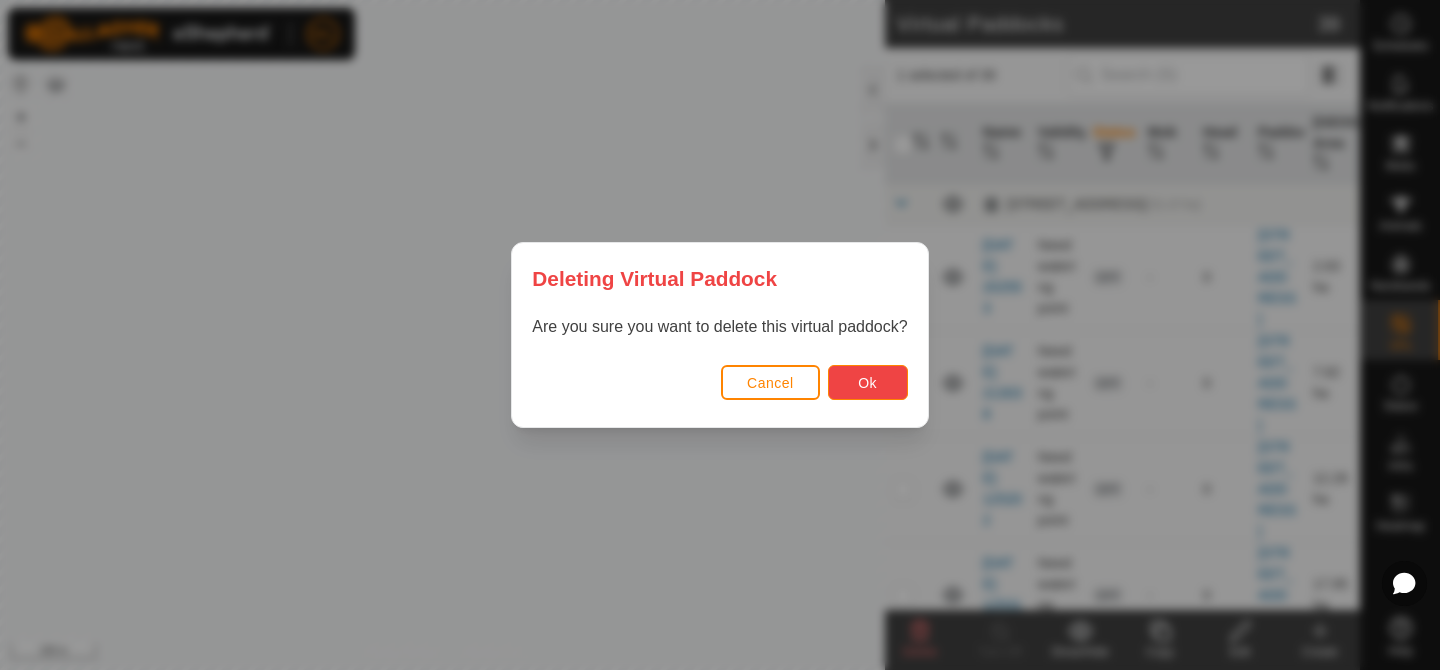 click on "Ok" at bounding box center [868, 382] 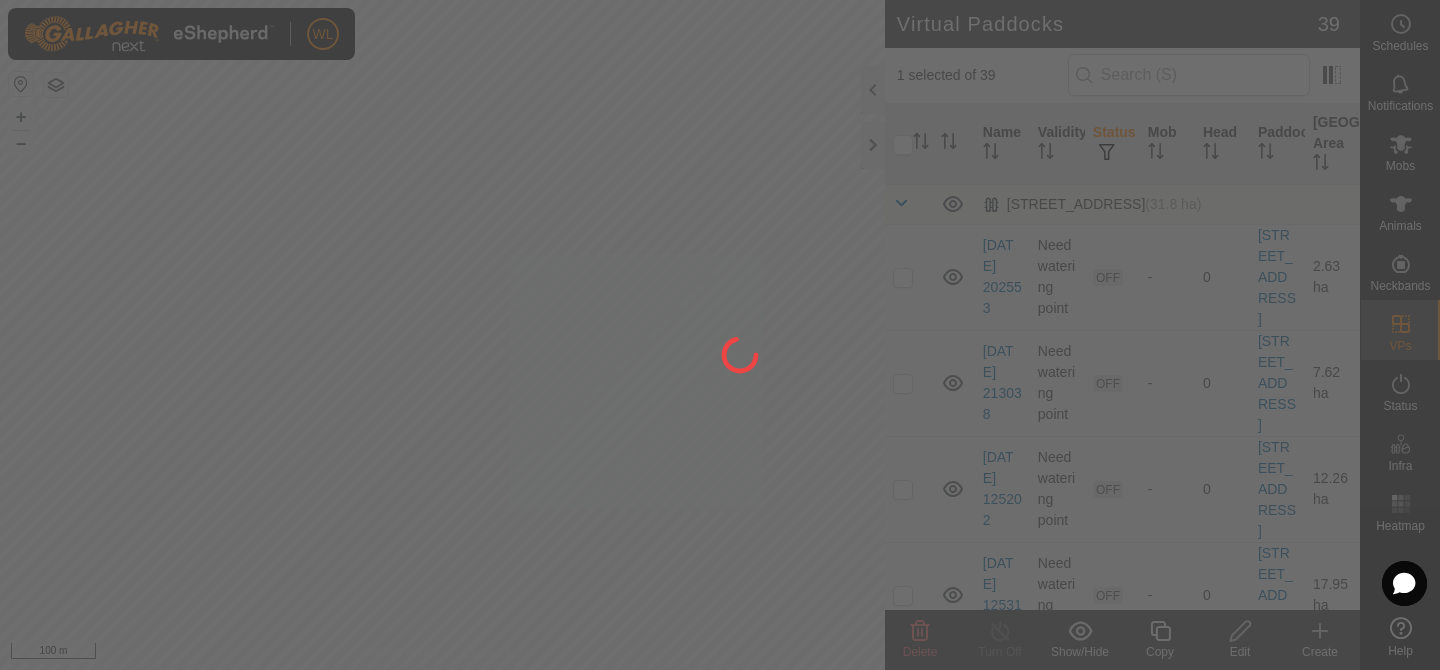 checkbox on "false" 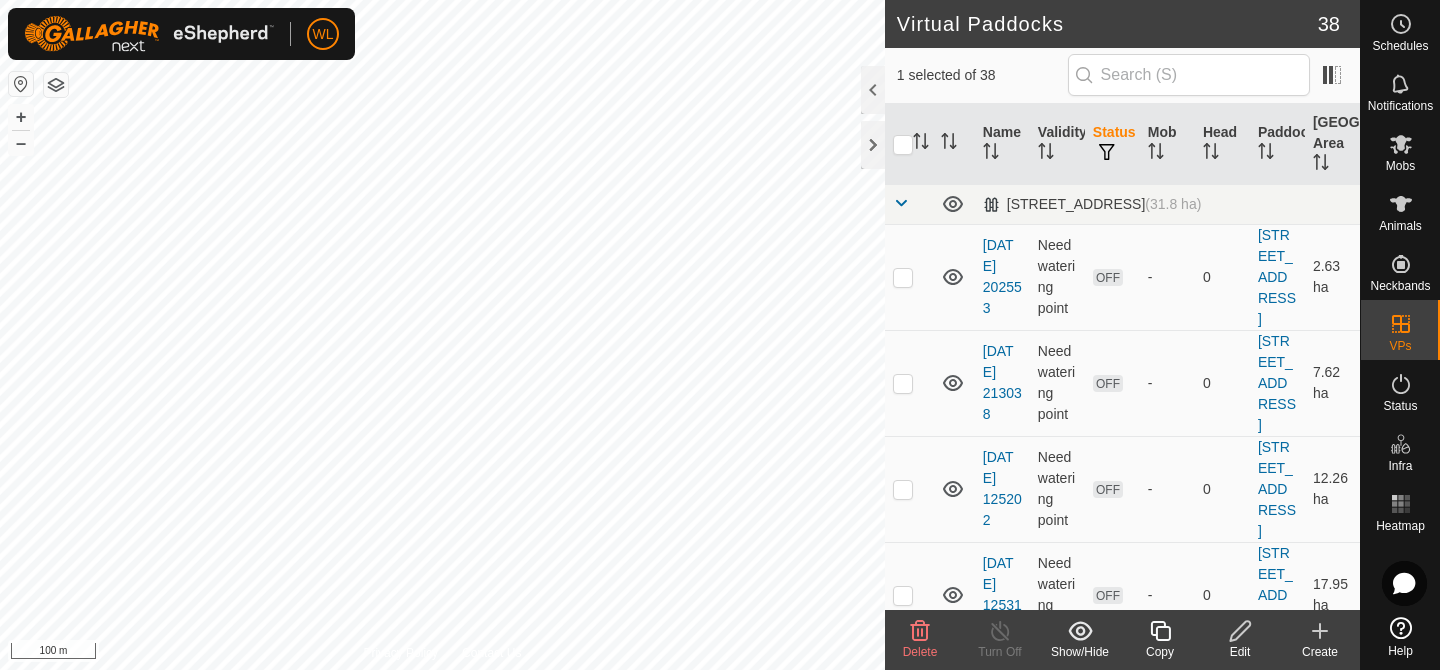 click on "Delete" 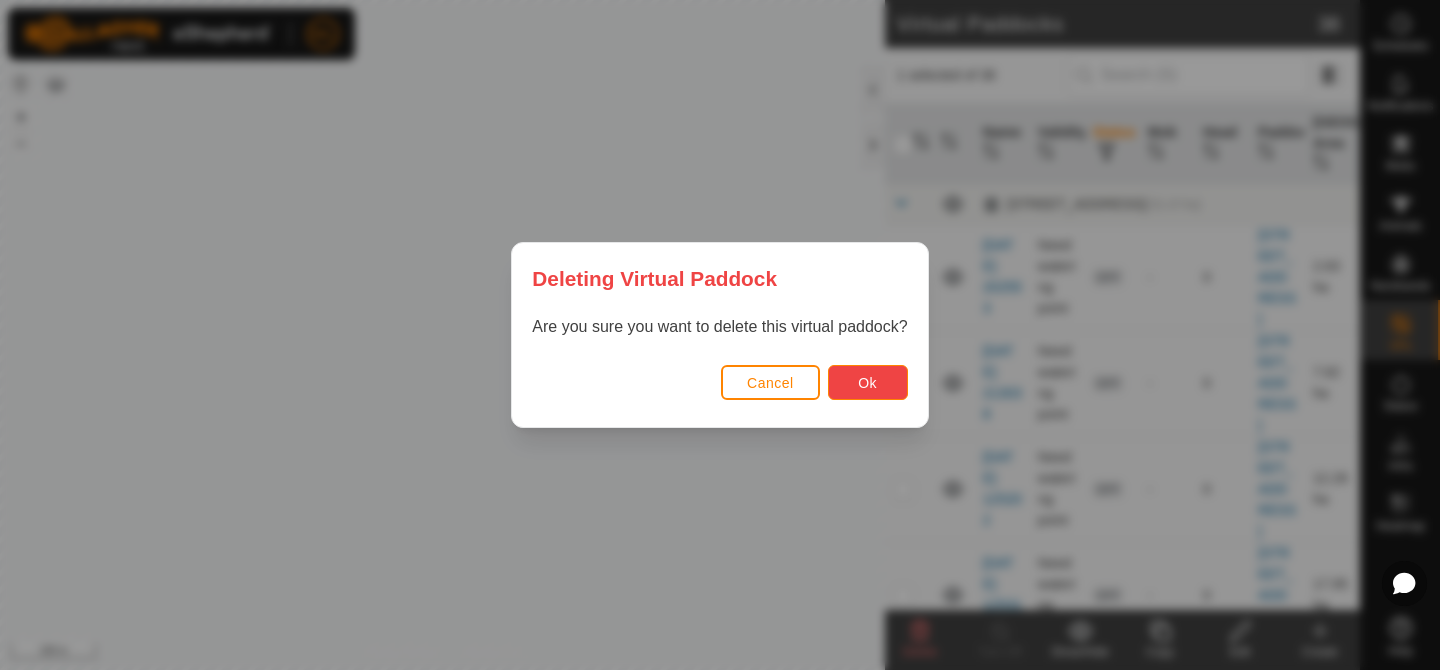 click on "Ok" at bounding box center [868, 382] 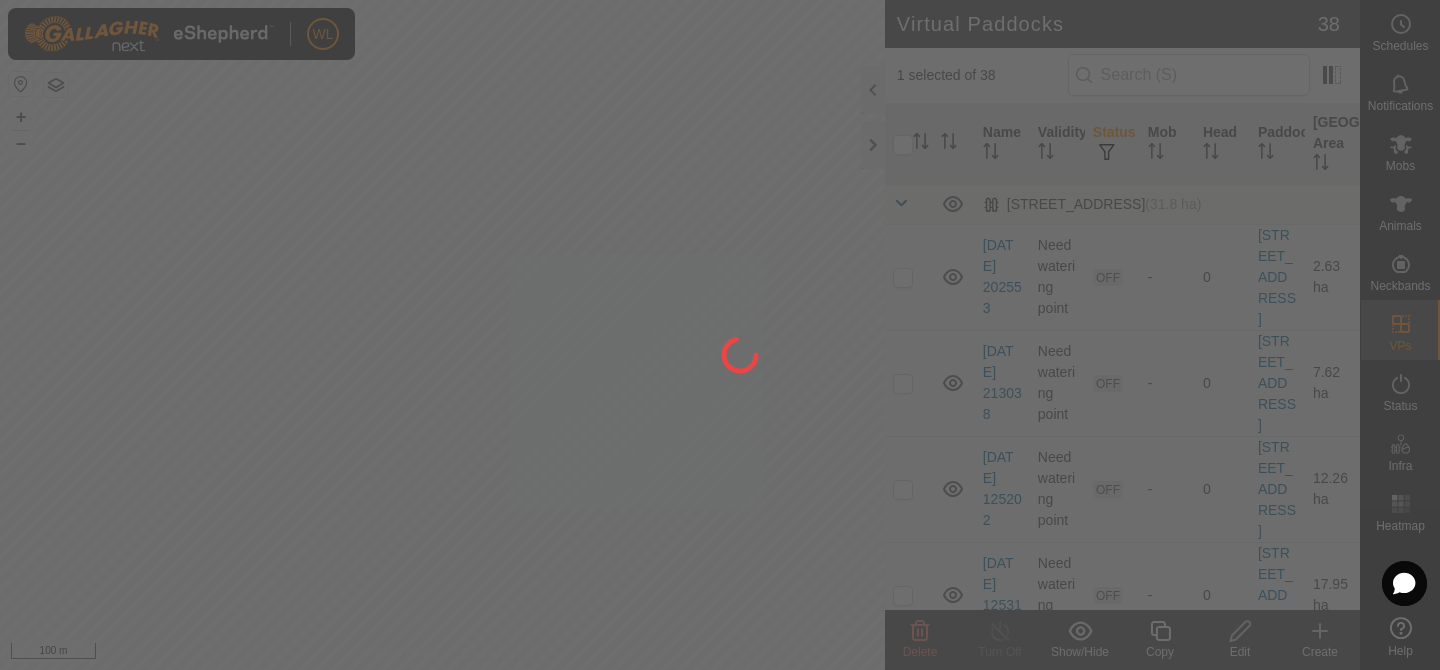 checkbox on "false" 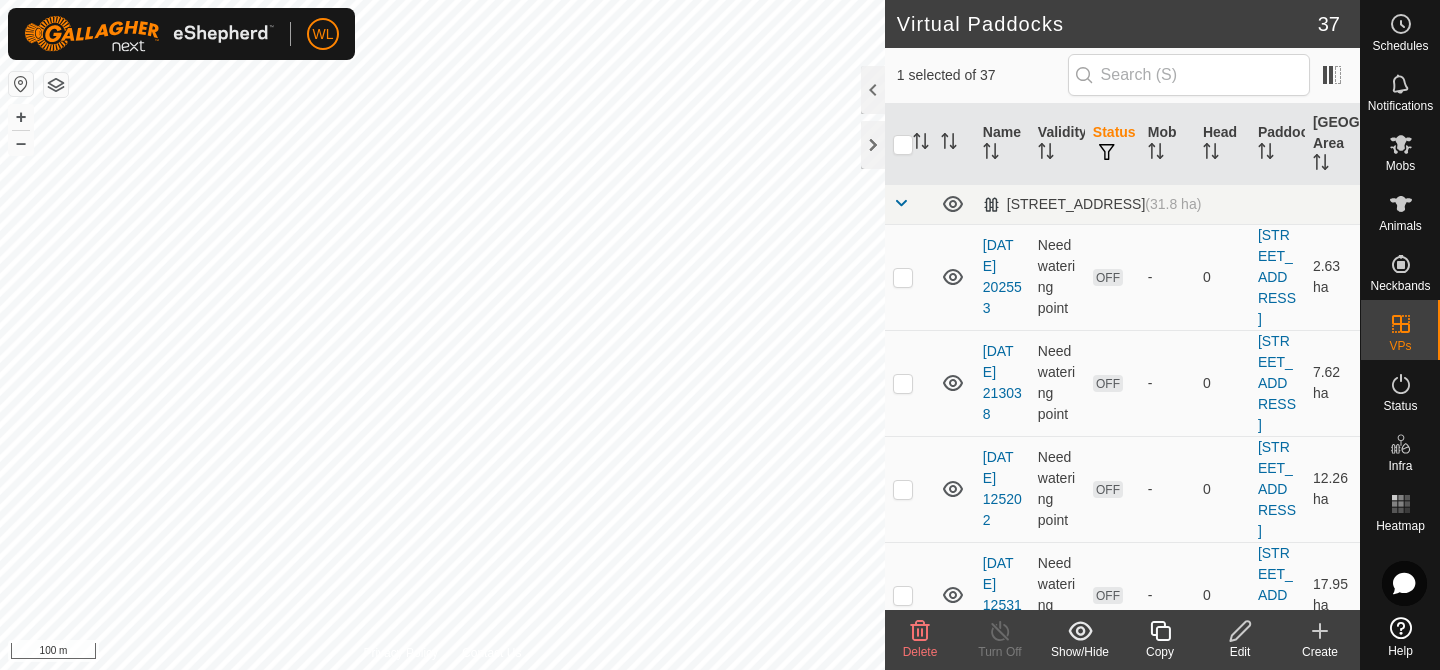 click 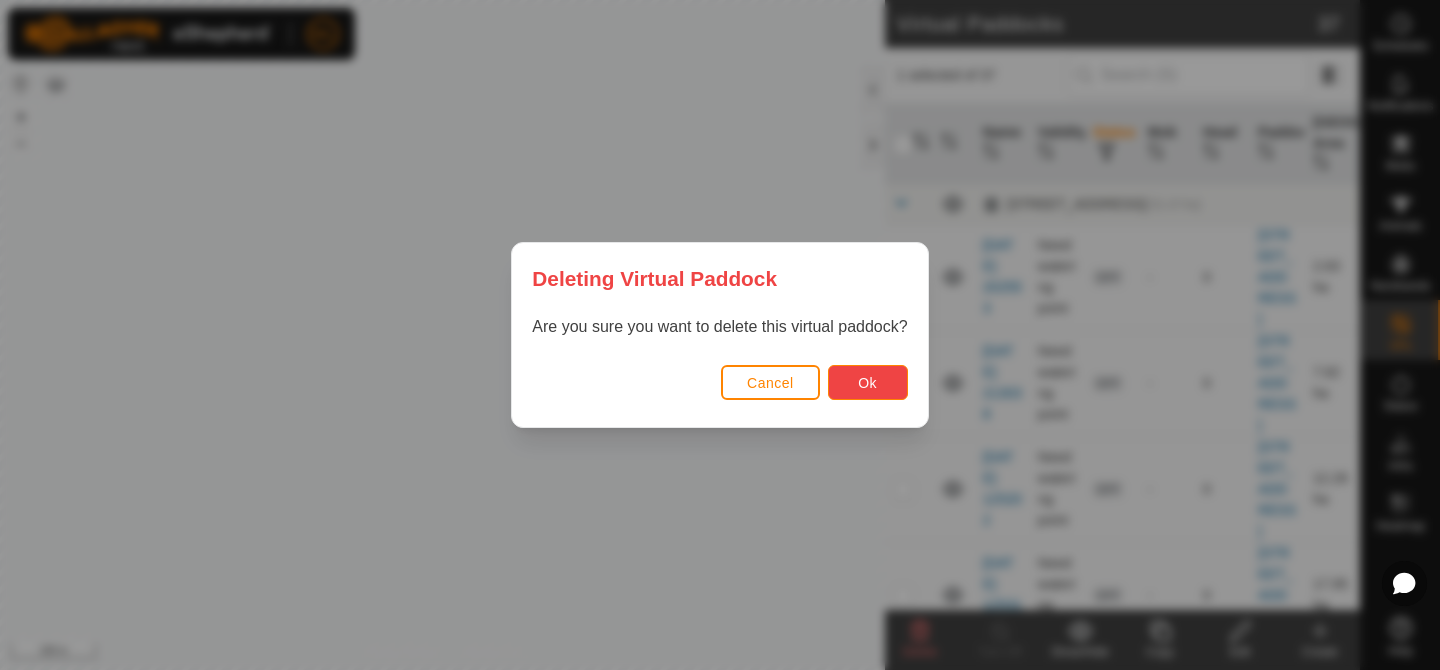 click on "Ok" at bounding box center (867, 383) 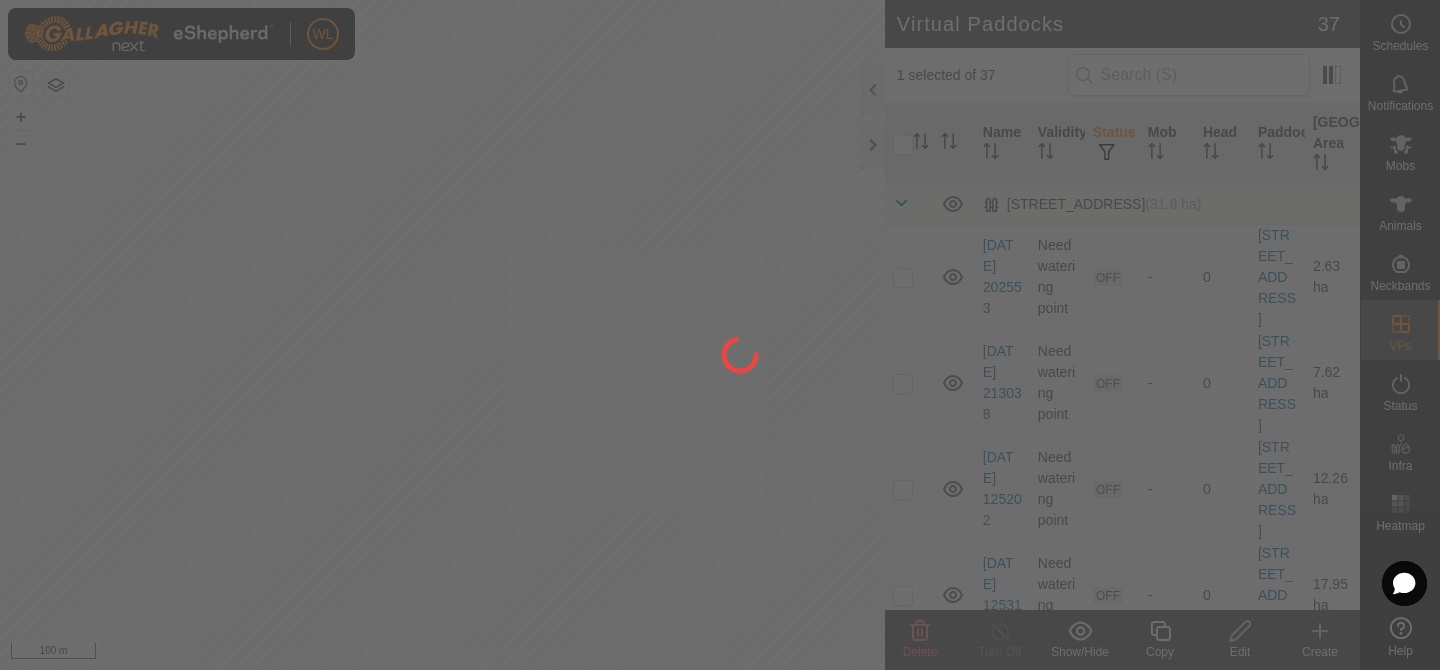 checkbox on "false" 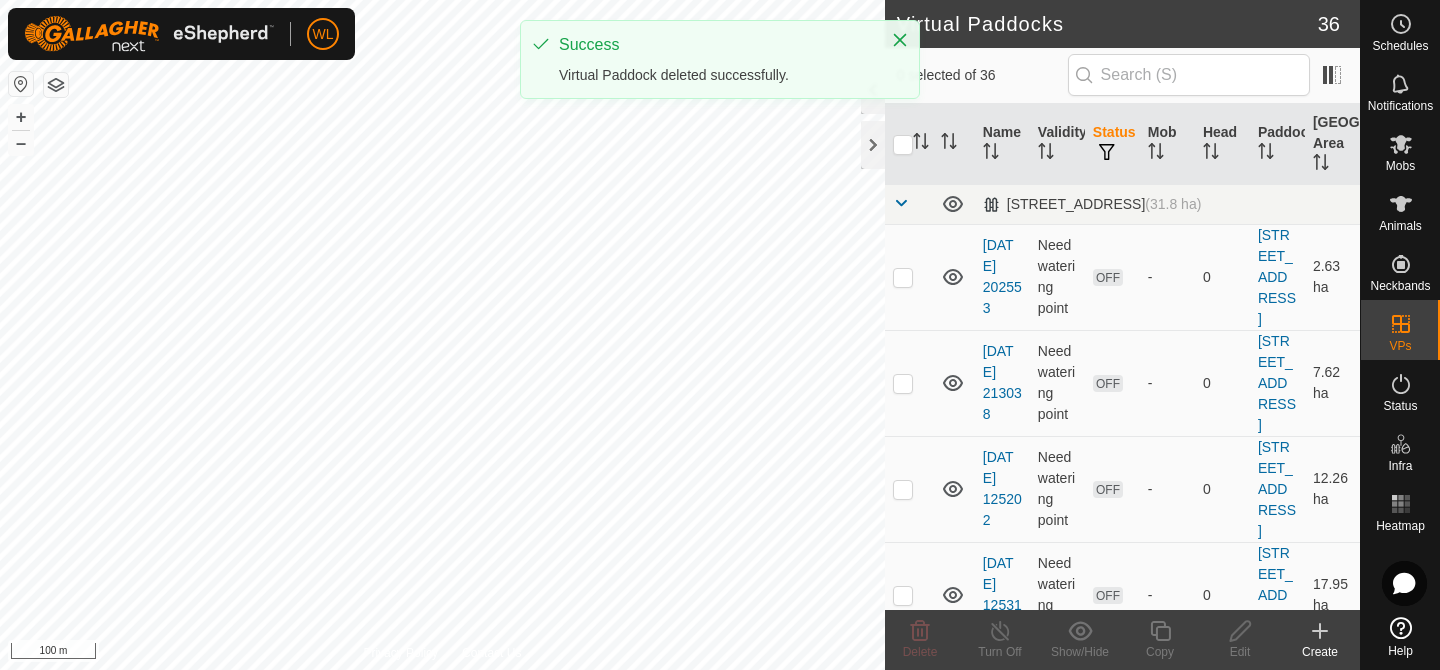 checkbox on "true" 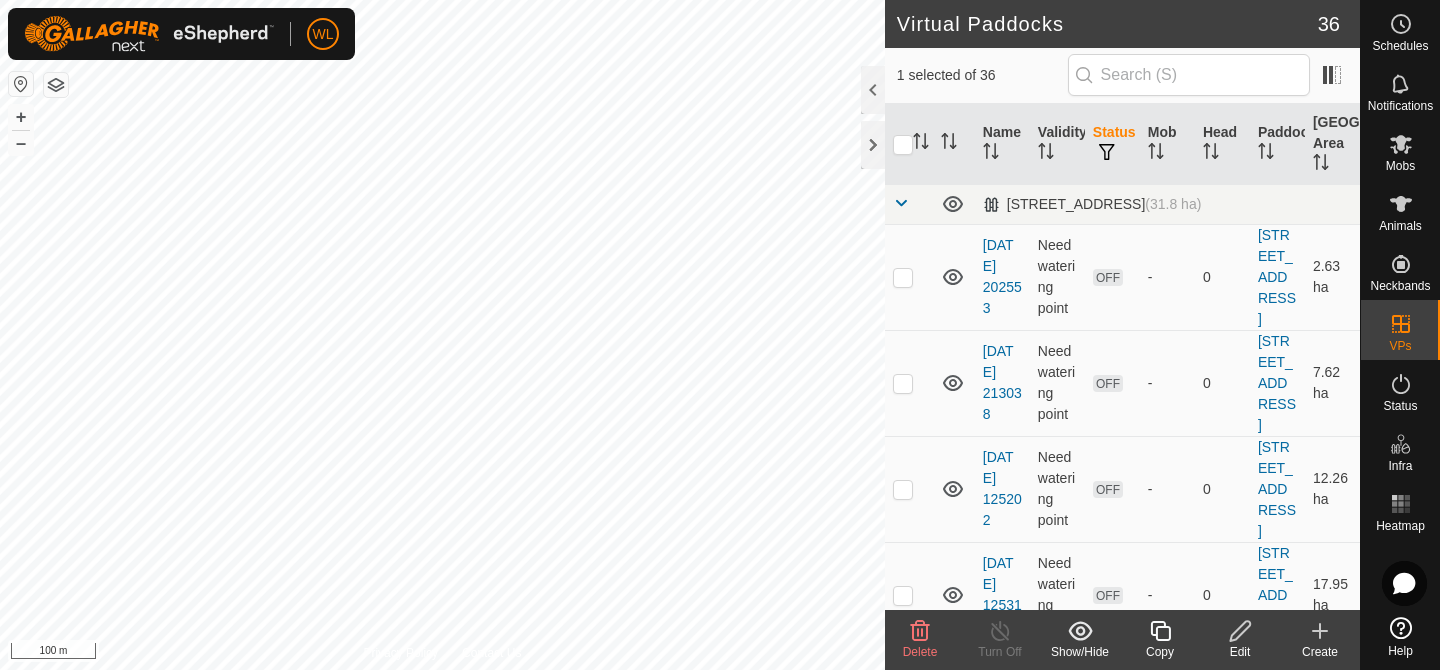 click 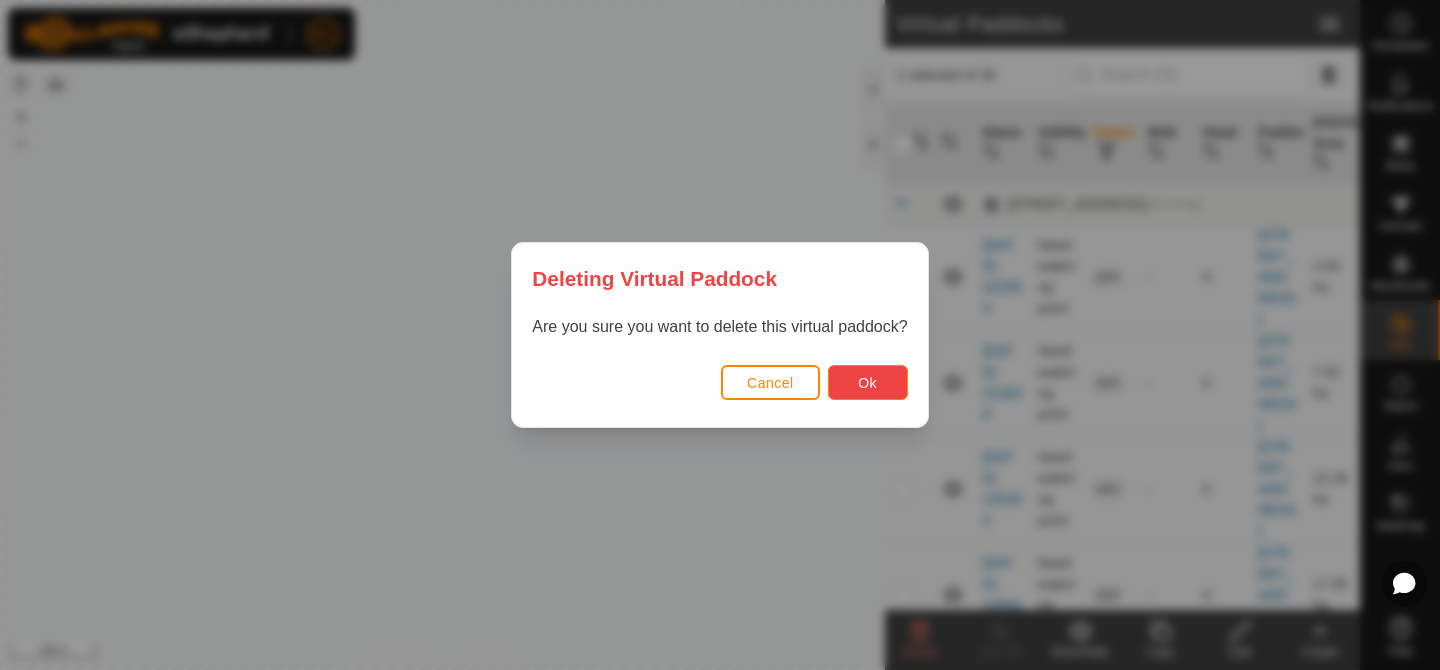 click on "Ok" at bounding box center (868, 382) 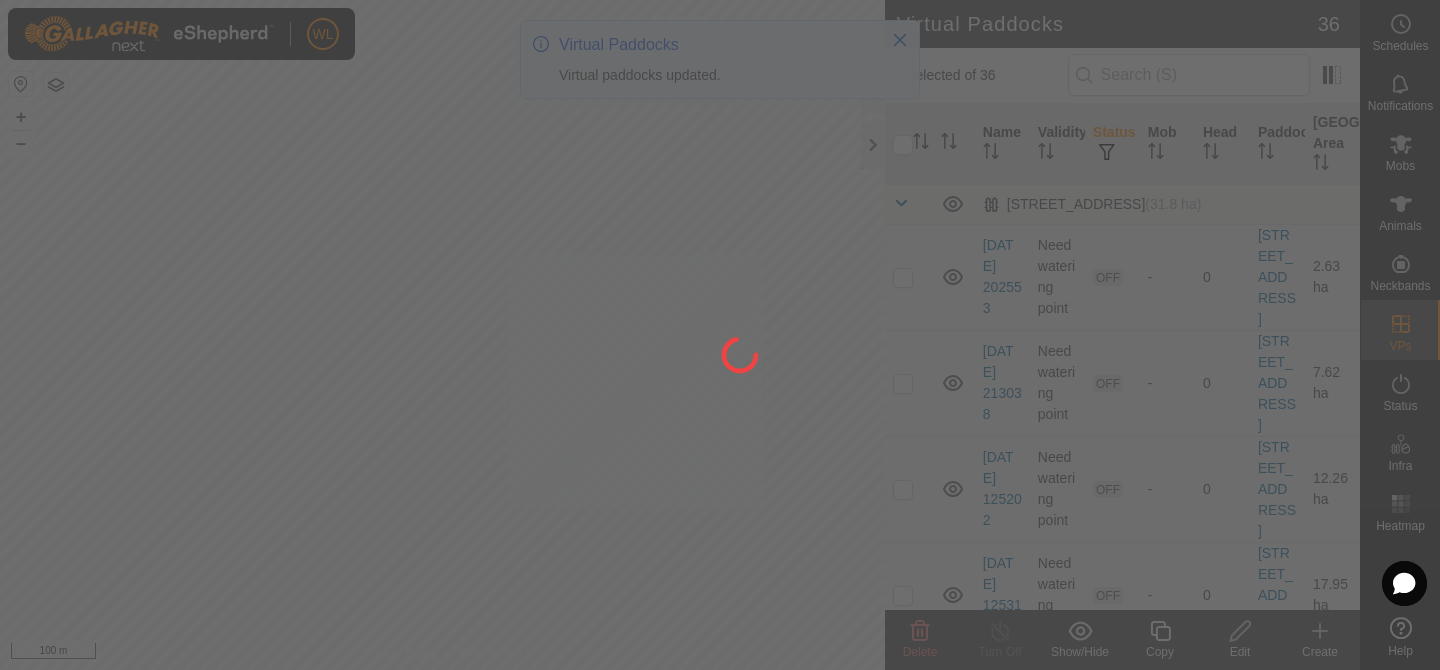 checkbox on "false" 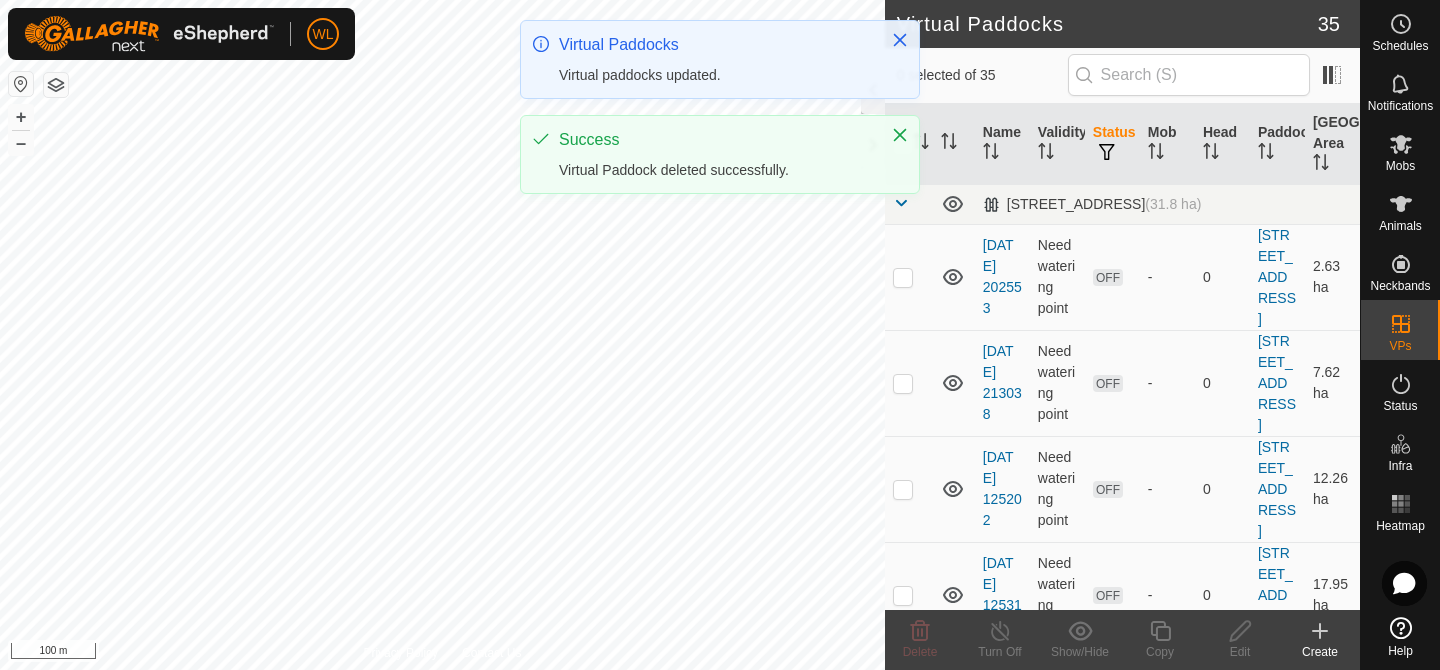 checkbox on "true" 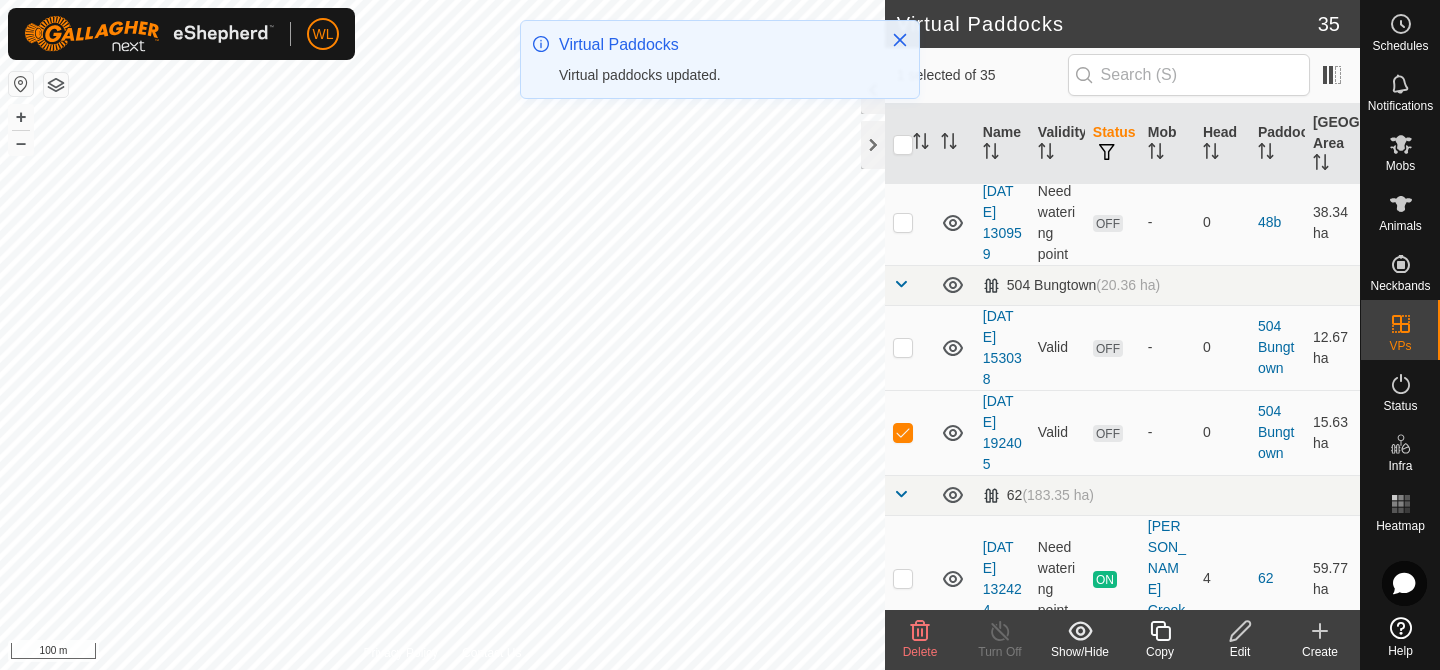 scroll, scrollTop: 2501, scrollLeft: 0, axis: vertical 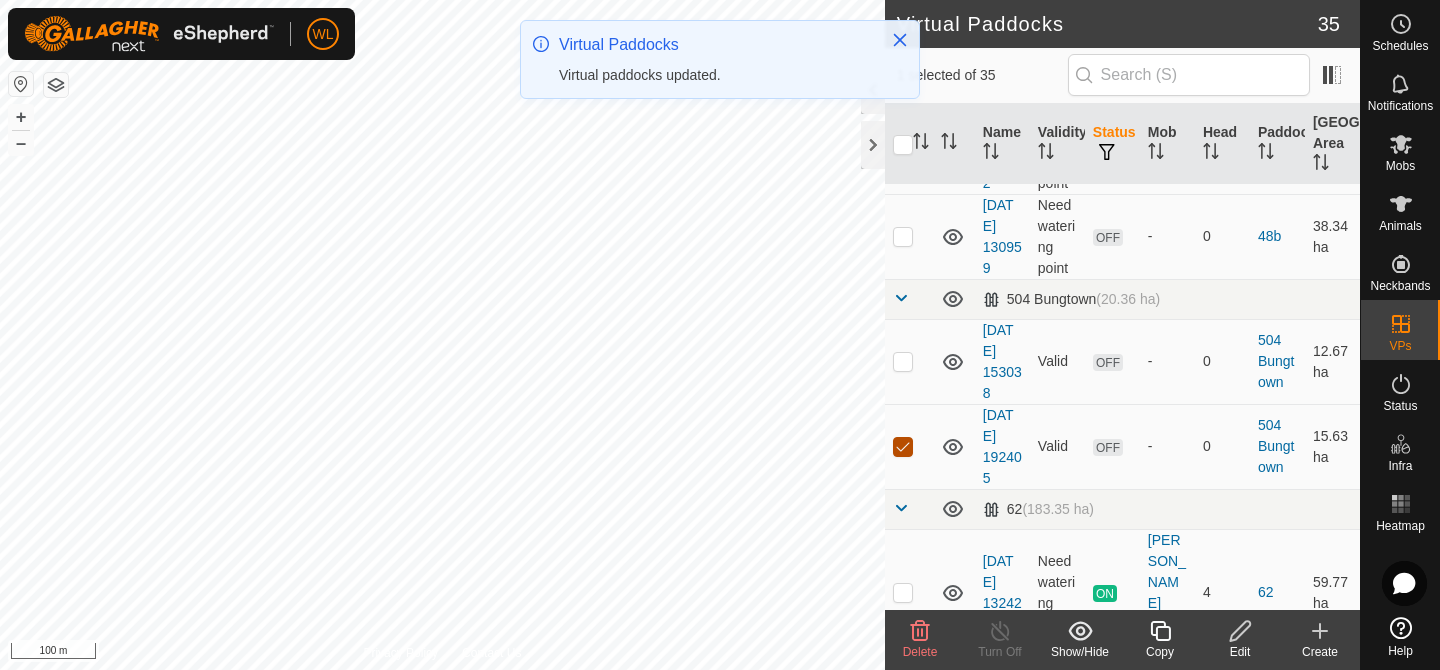 click at bounding box center (903, 447) 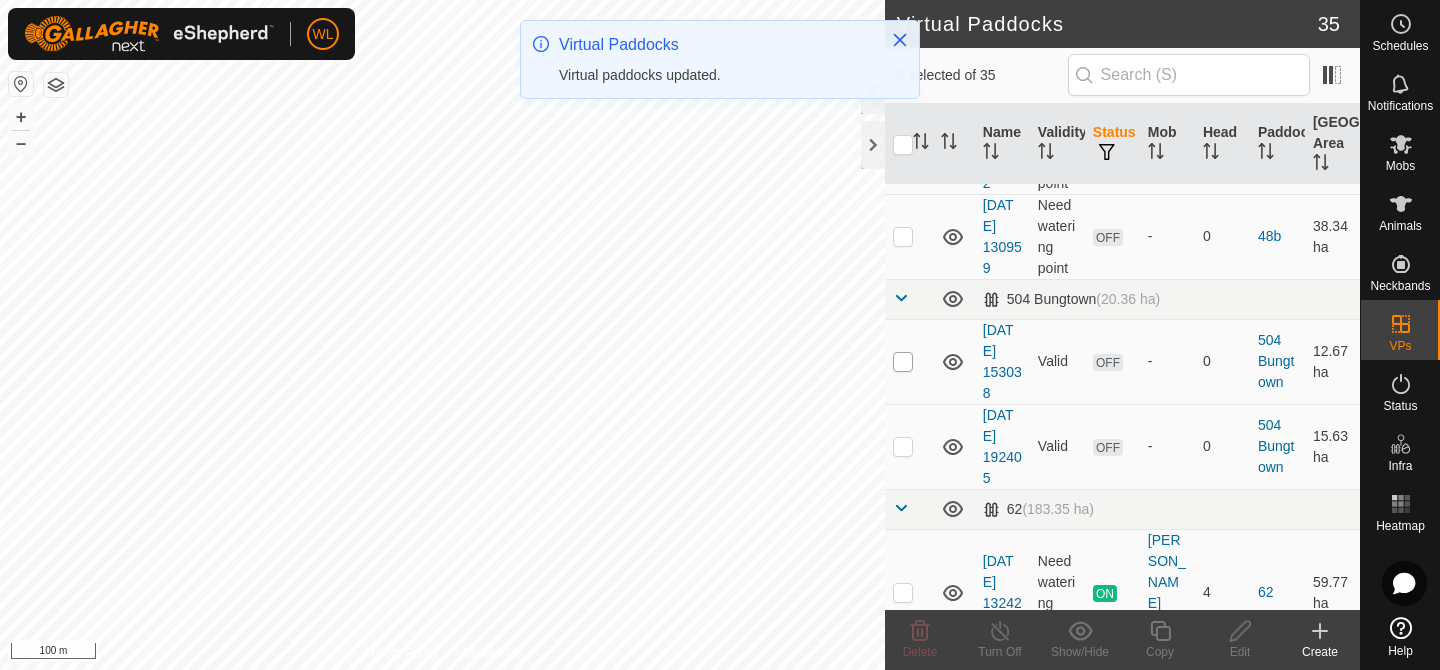 click at bounding box center (903, 362) 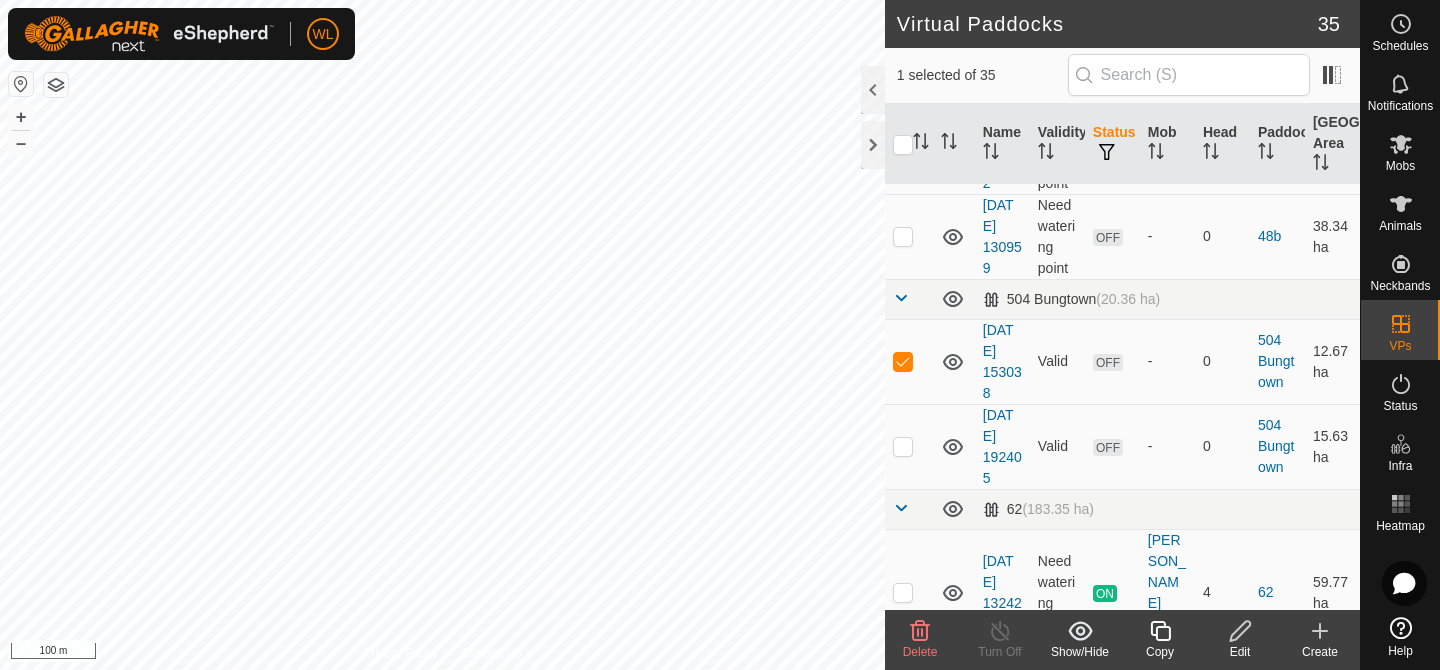 click 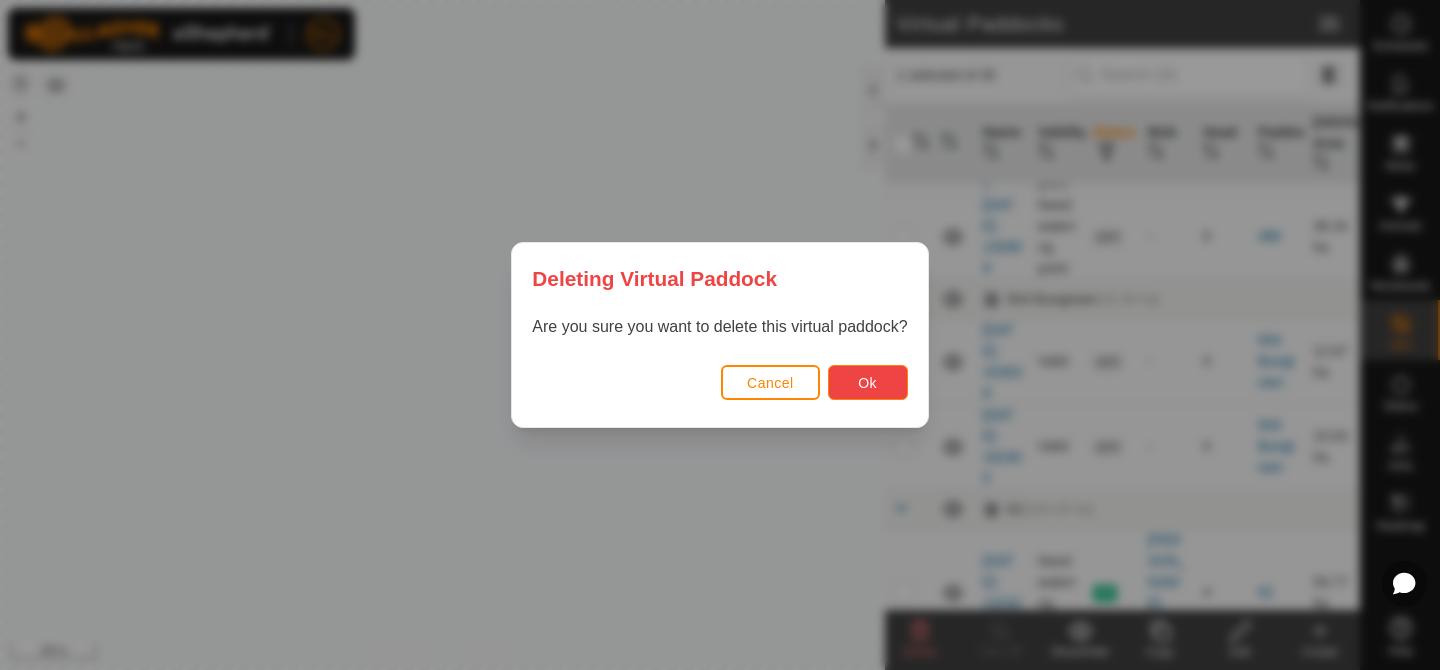 click on "Ok" at bounding box center (867, 383) 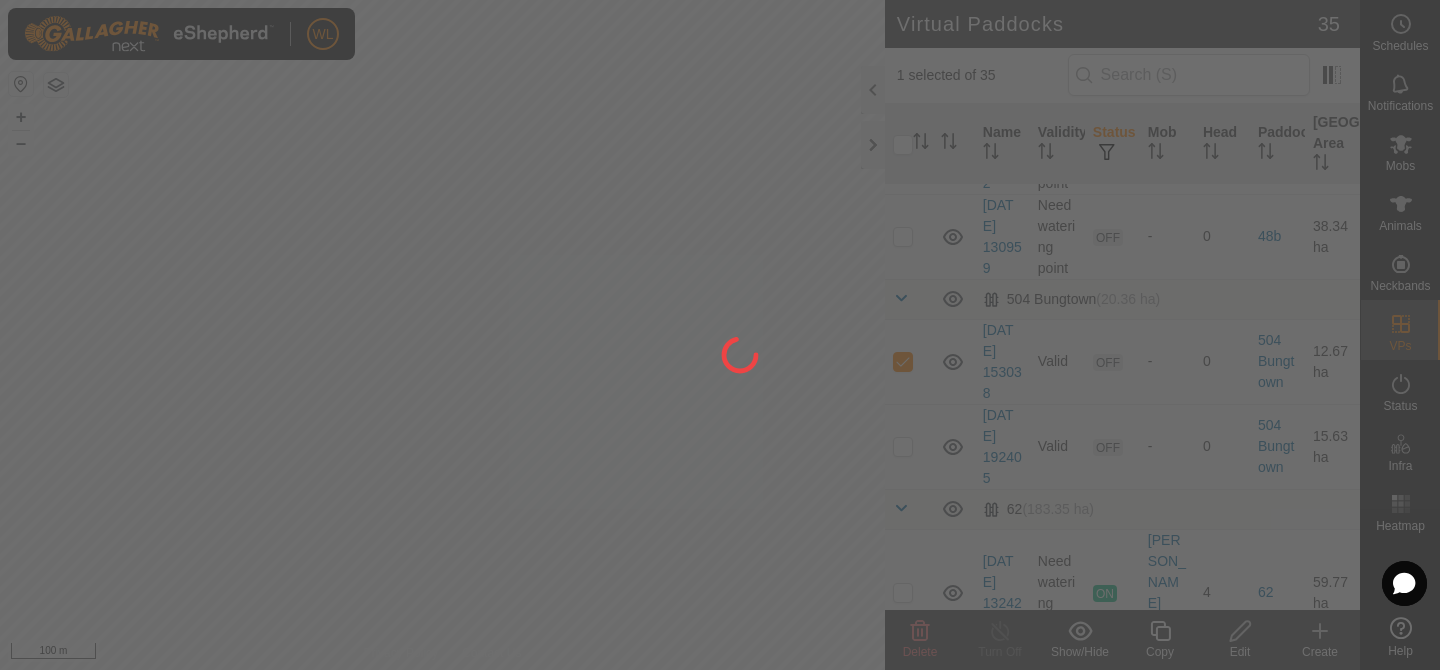 checkbox on "false" 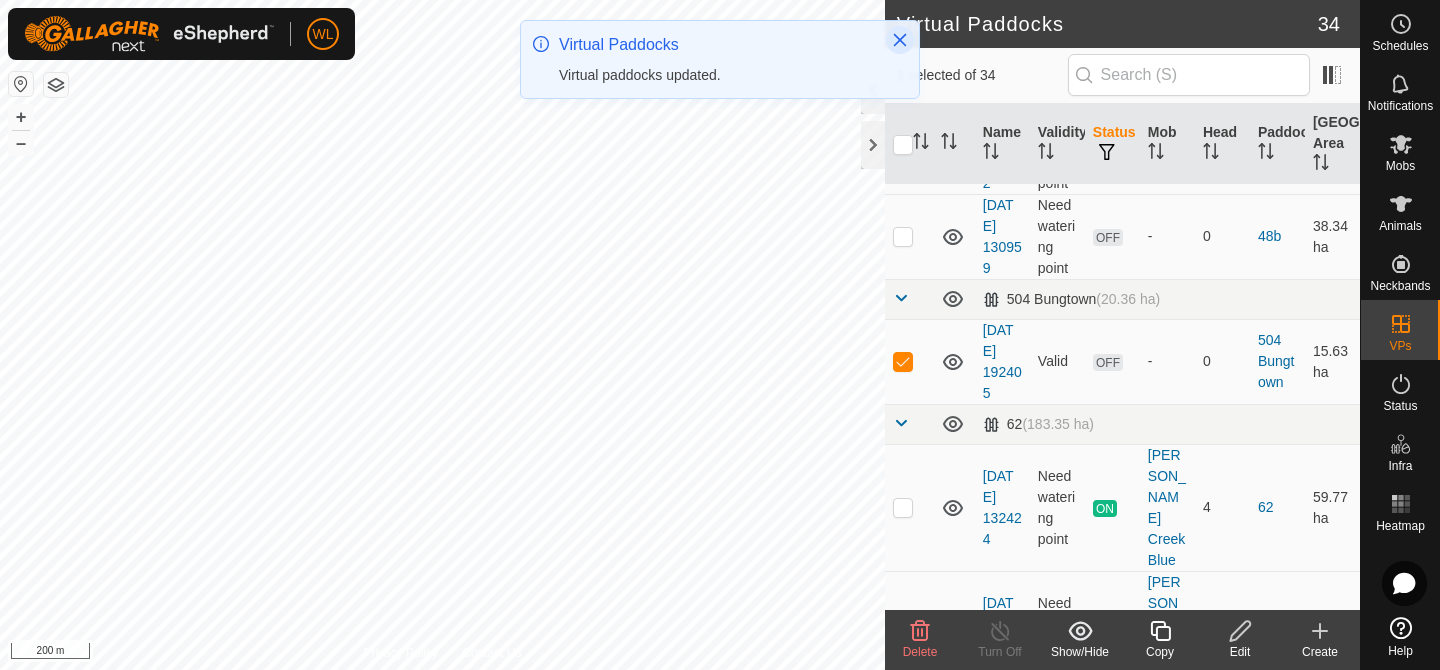 click 